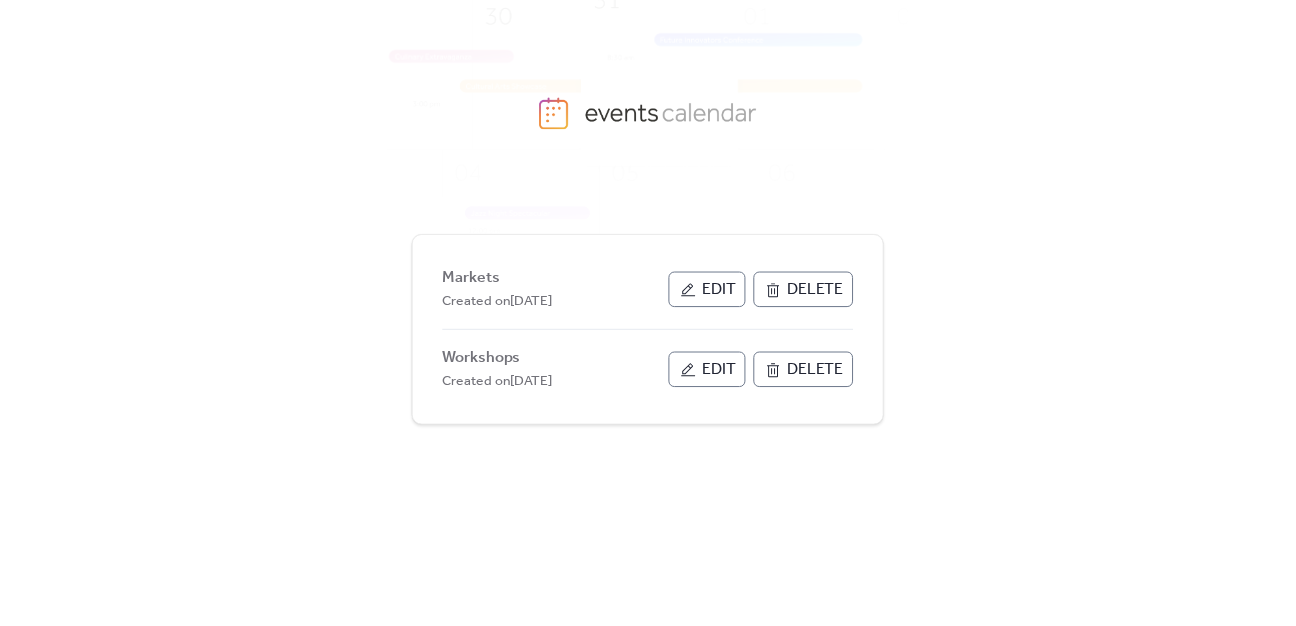 scroll, scrollTop: 0, scrollLeft: 0, axis: both 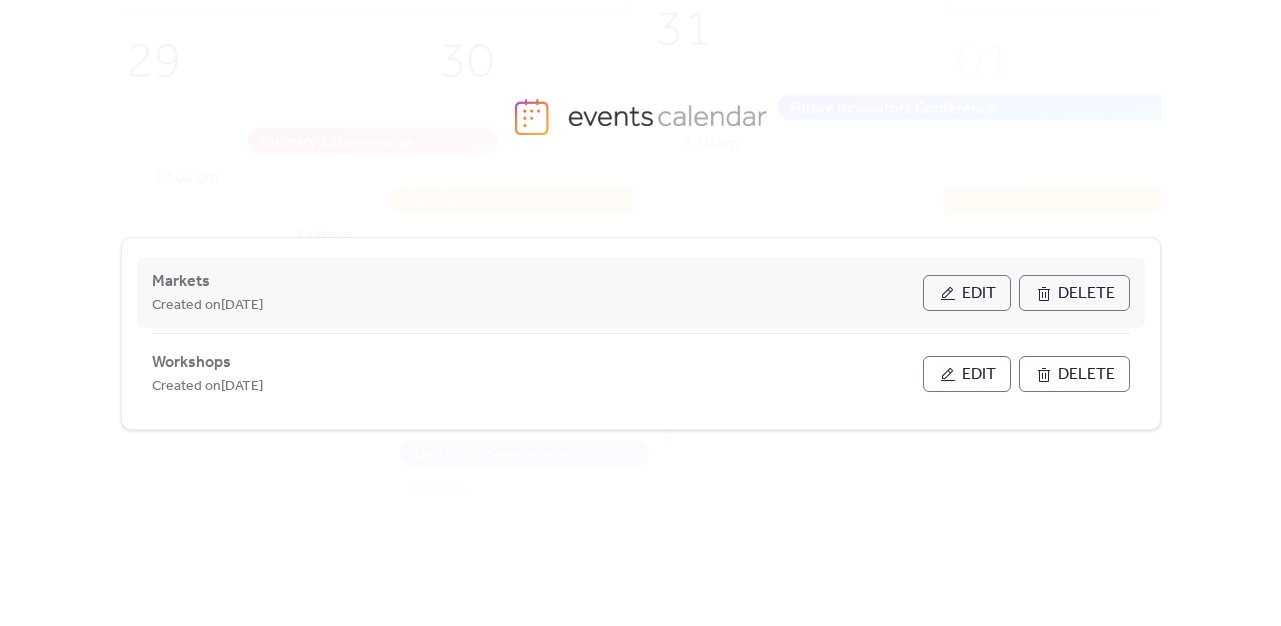 click on "Edit" at bounding box center (979, 294) 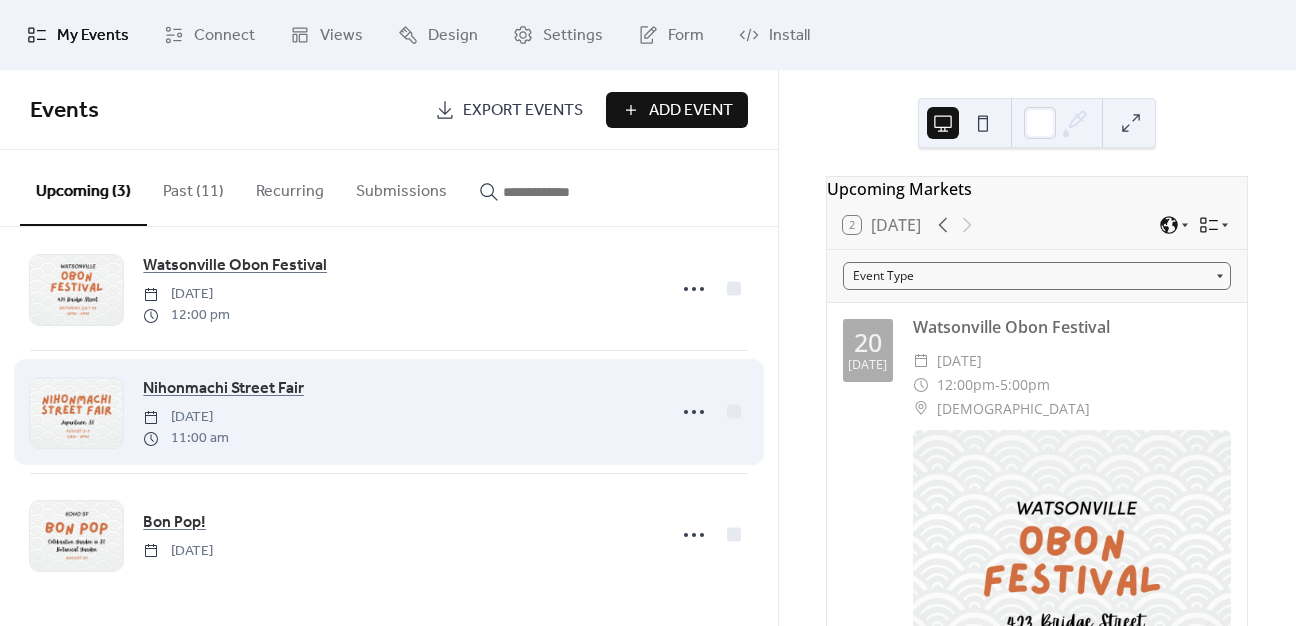 scroll, scrollTop: 0, scrollLeft: 0, axis: both 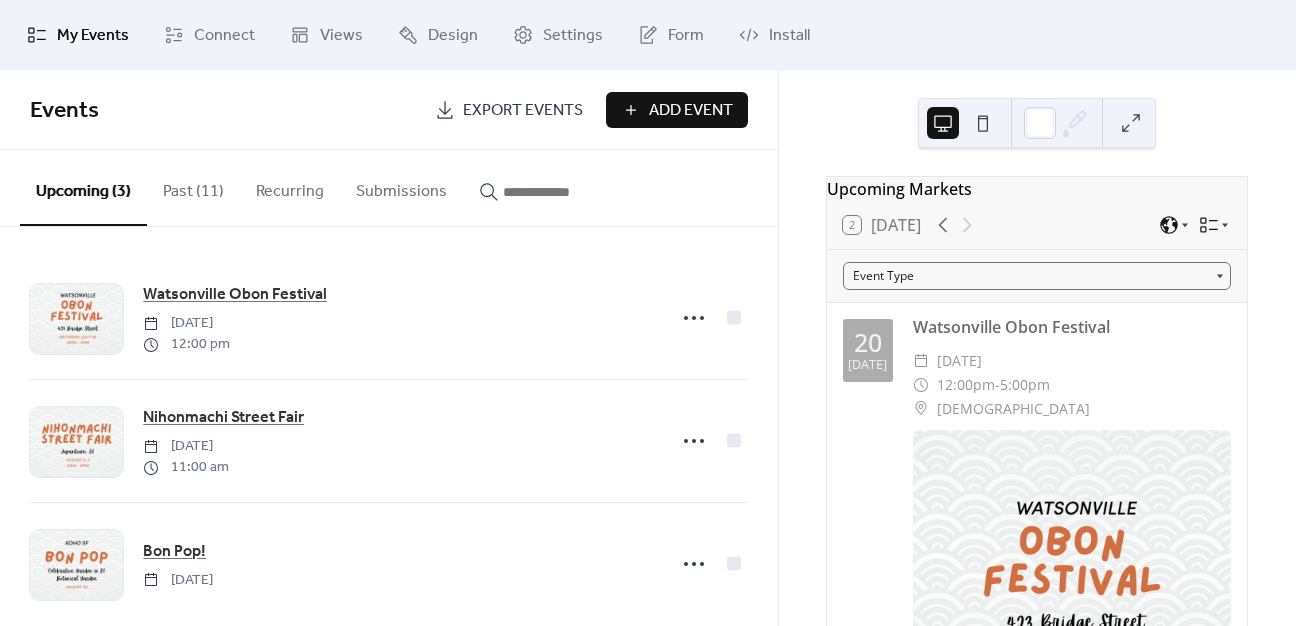 click on "Add Event" at bounding box center (691, 111) 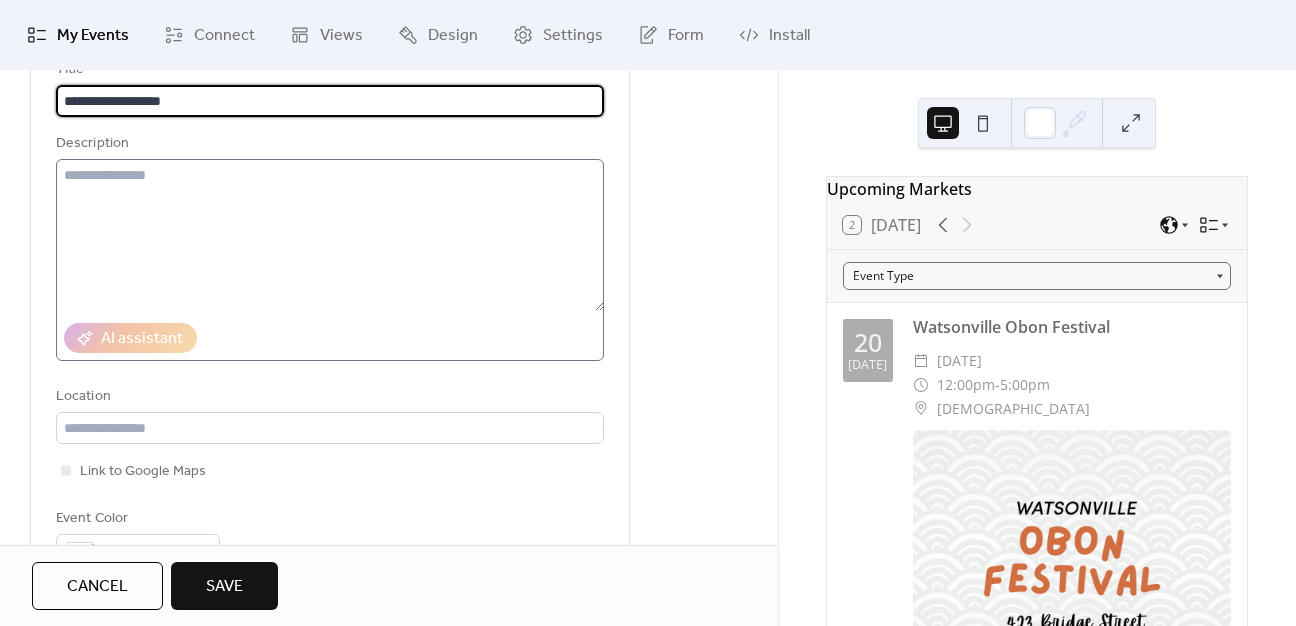 scroll, scrollTop: 148, scrollLeft: 0, axis: vertical 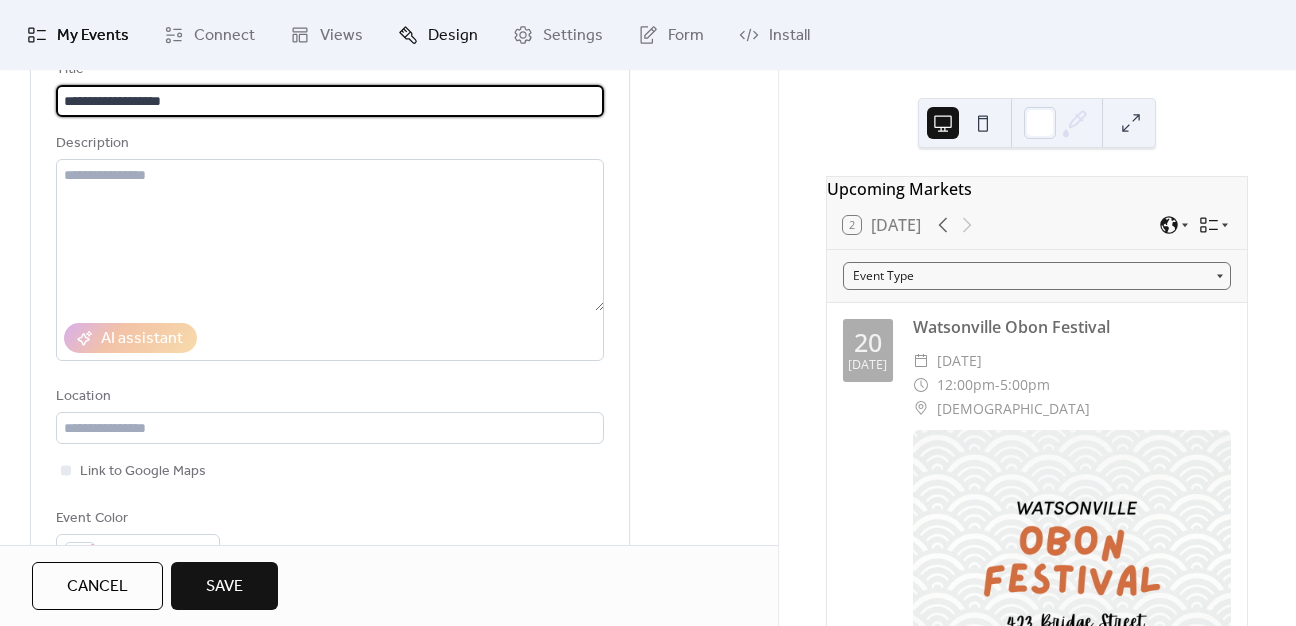 type on "**********" 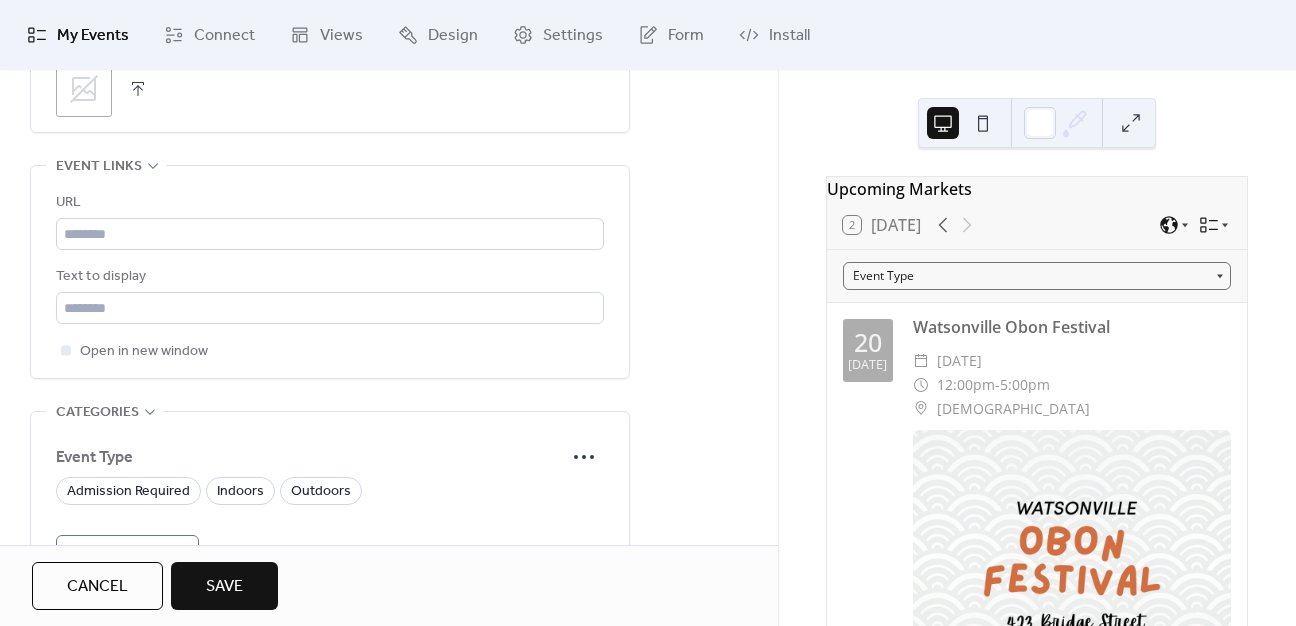 scroll, scrollTop: 1088, scrollLeft: 0, axis: vertical 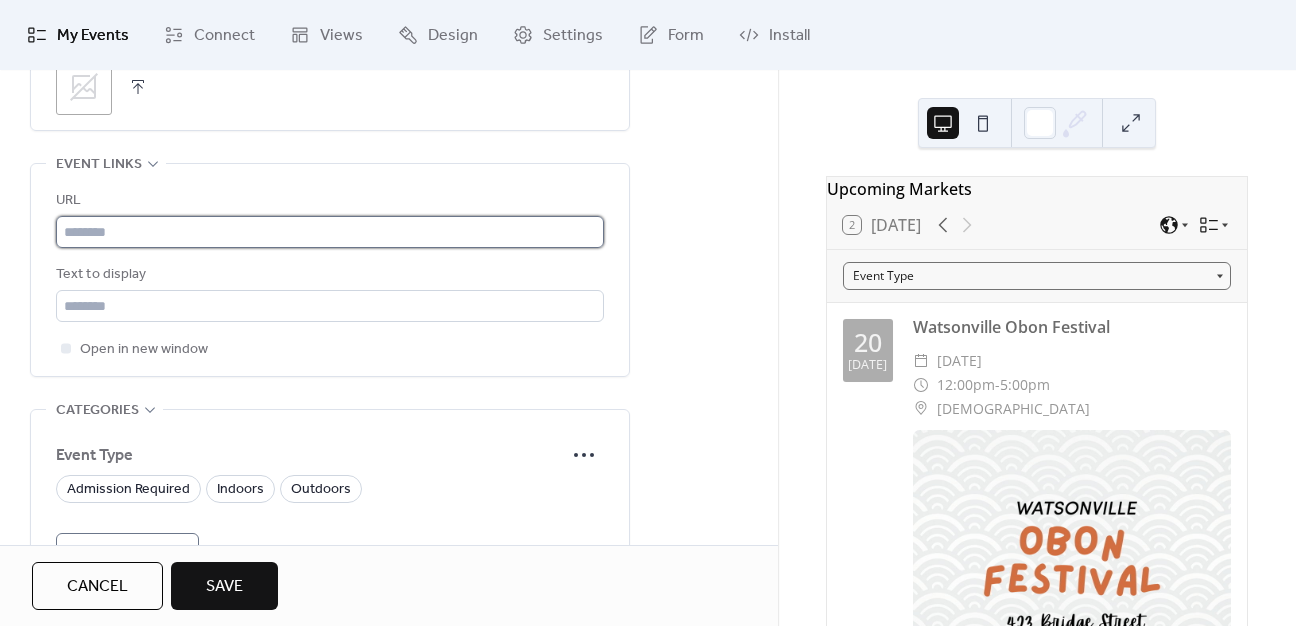 click at bounding box center (330, 232) 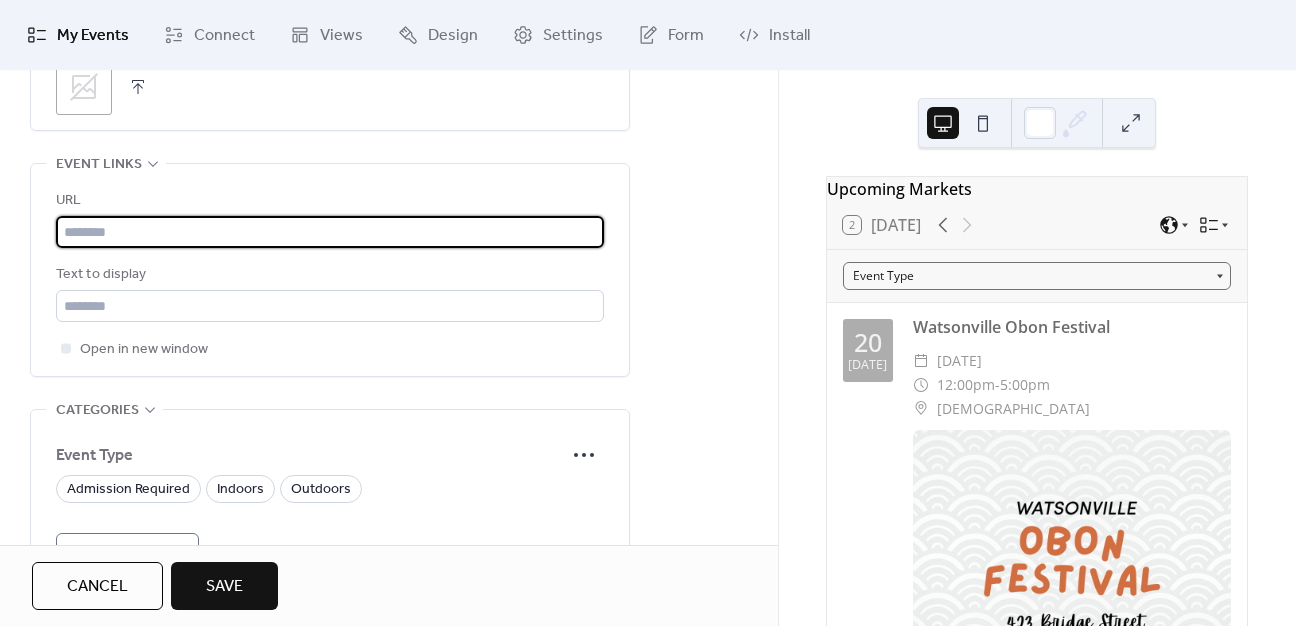 paste on "**********" 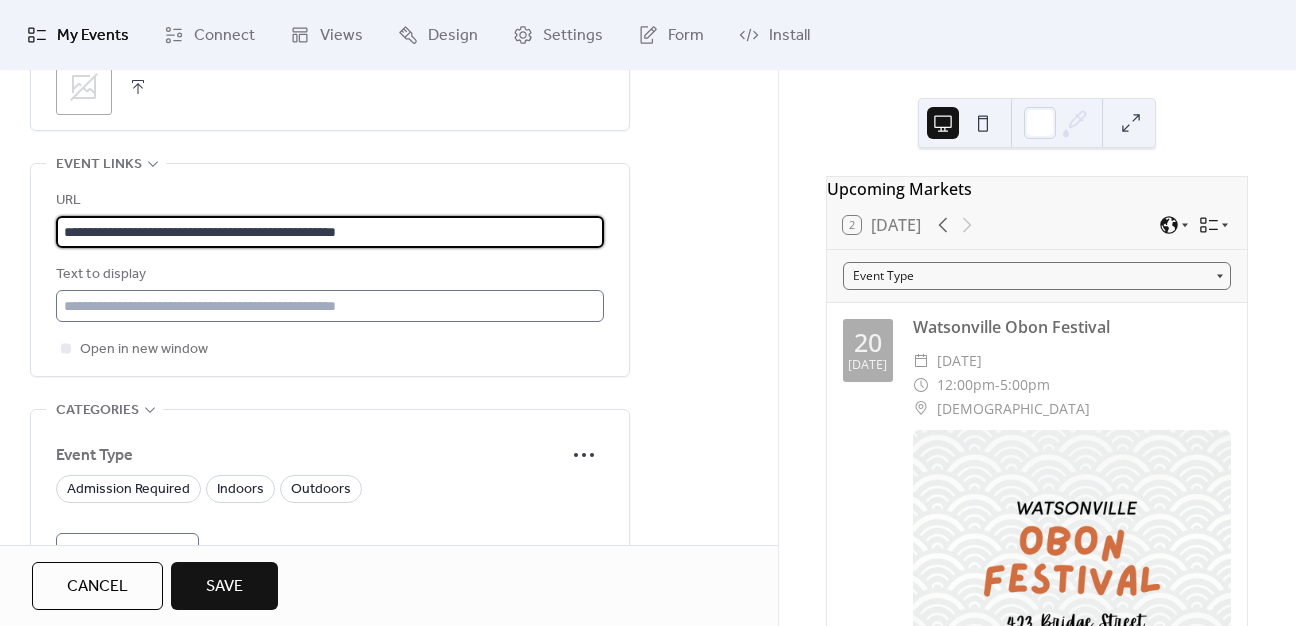 type on "**********" 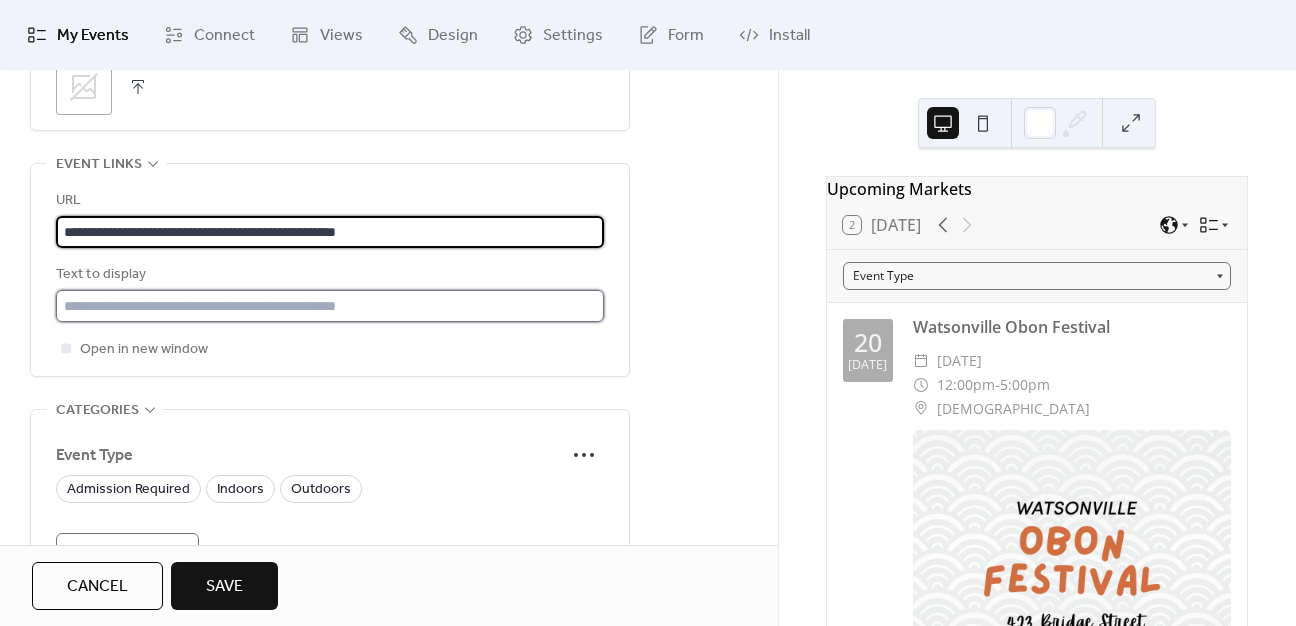 click at bounding box center [330, 306] 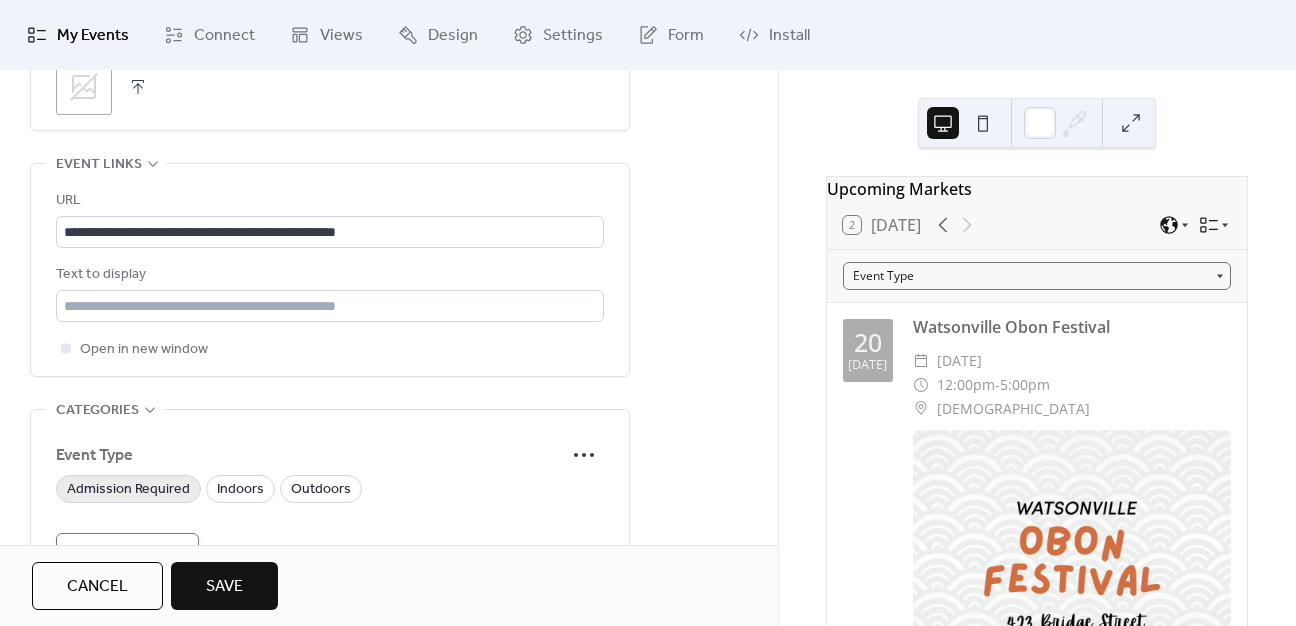 click on "Admission Required" at bounding box center [128, 490] 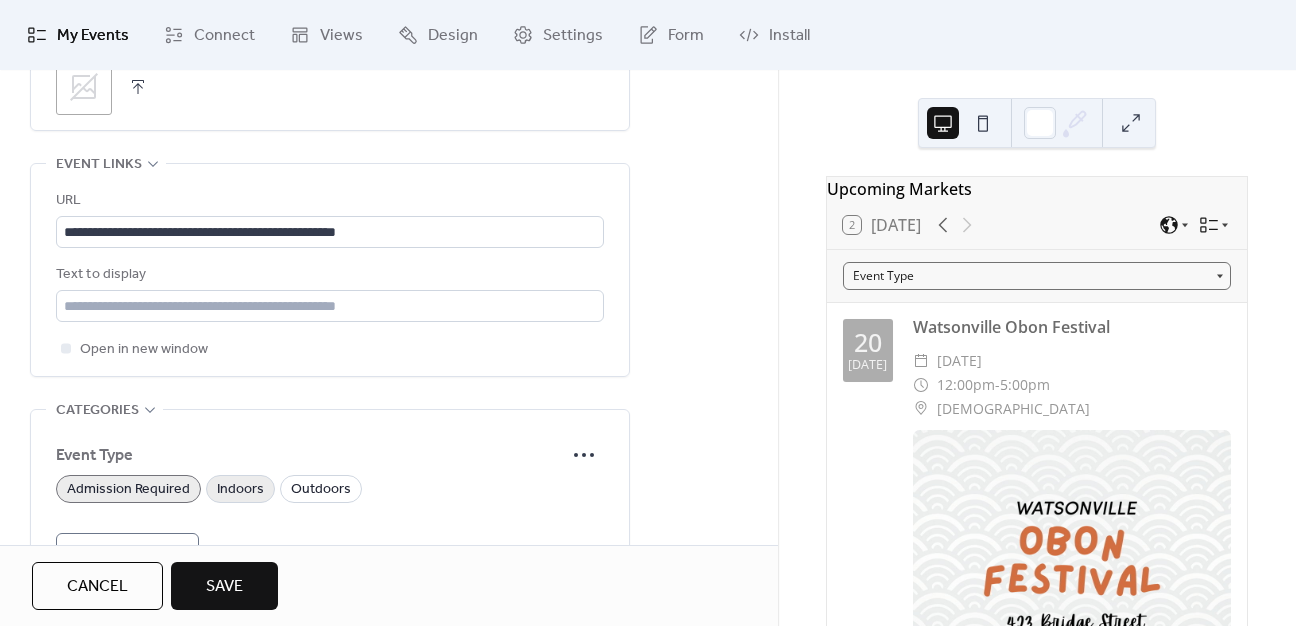 click on "Indoors" at bounding box center (240, 490) 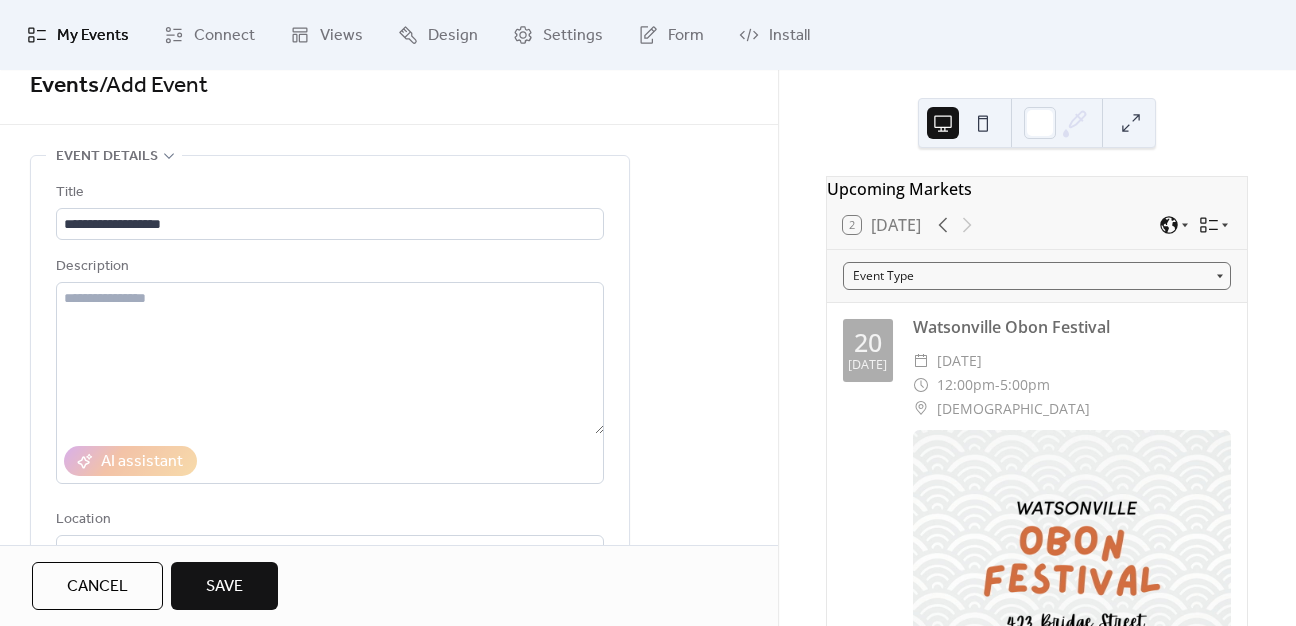scroll, scrollTop: 22, scrollLeft: 0, axis: vertical 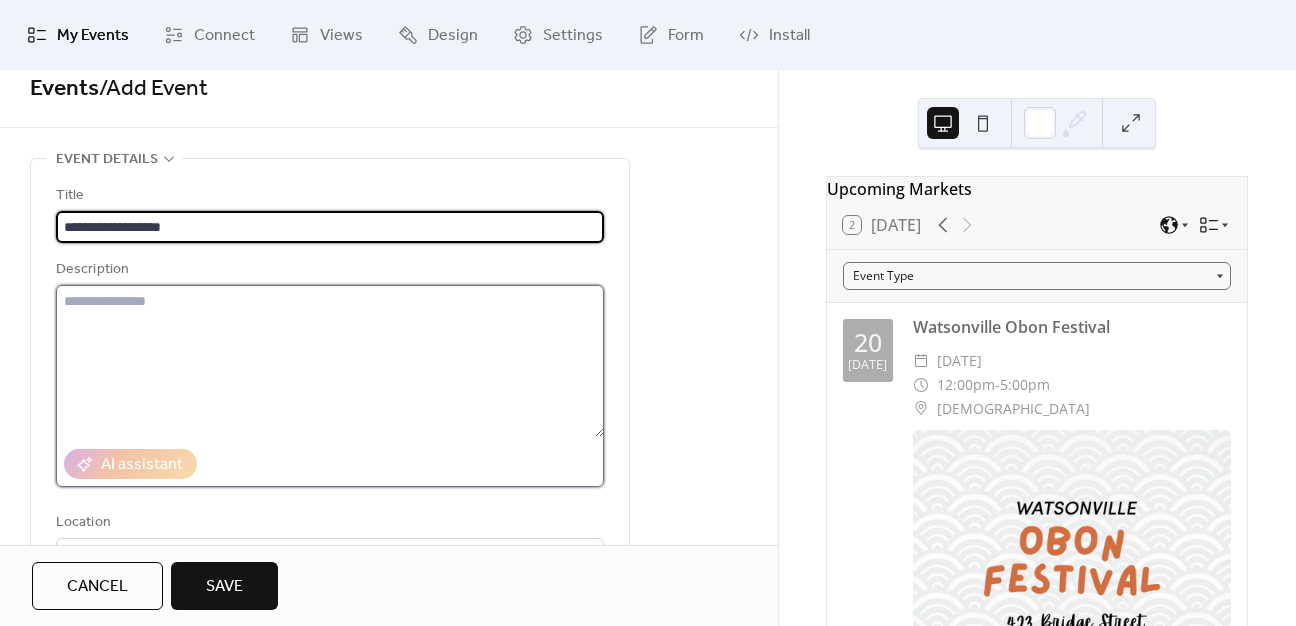 drag, startPoint x: 199, startPoint y: 214, endPoint x: 100, endPoint y: 335, distance: 156.33937 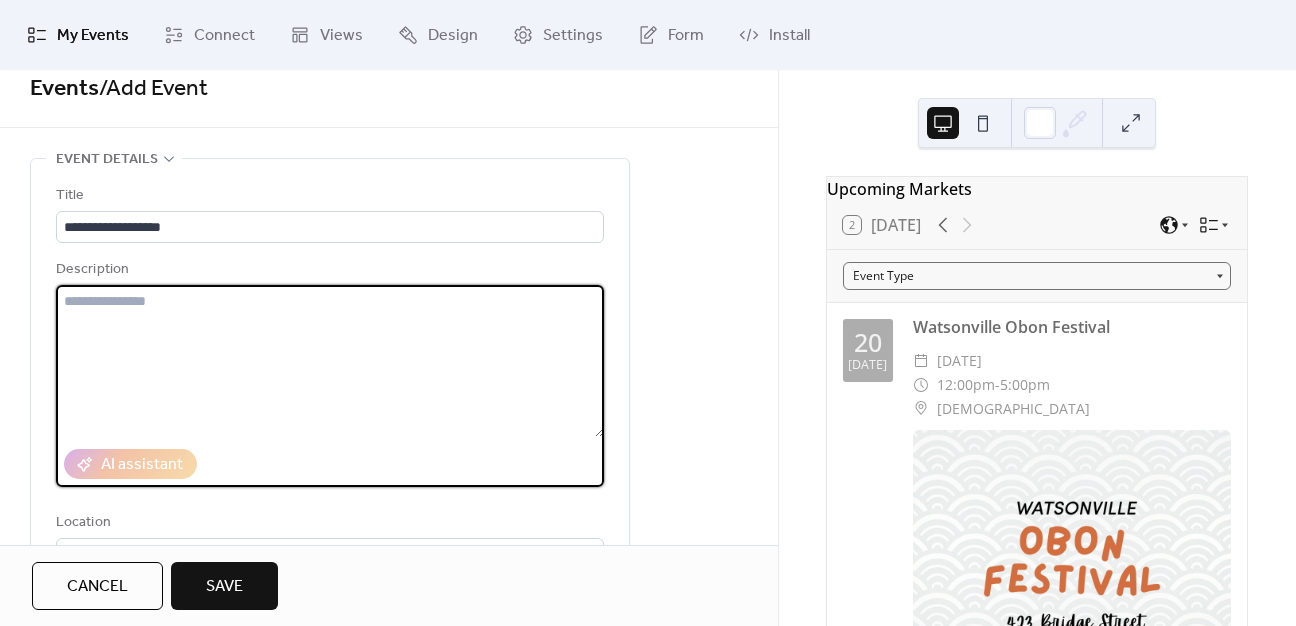 paste on "**********" 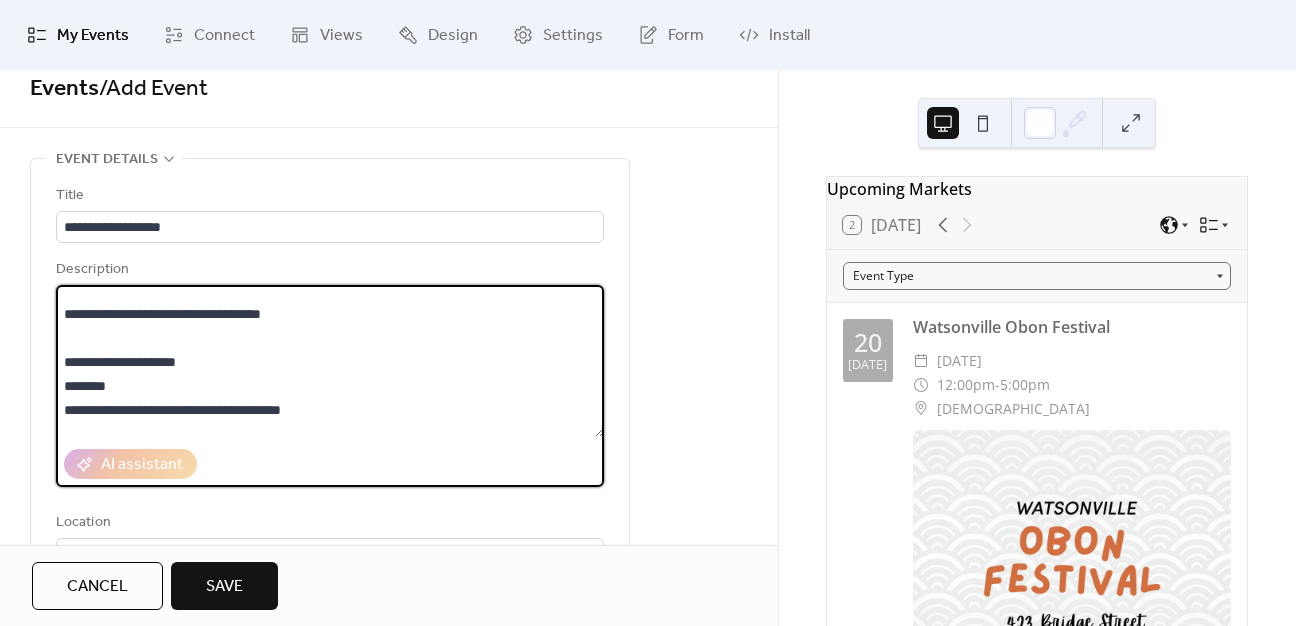scroll, scrollTop: 106, scrollLeft: 0, axis: vertical 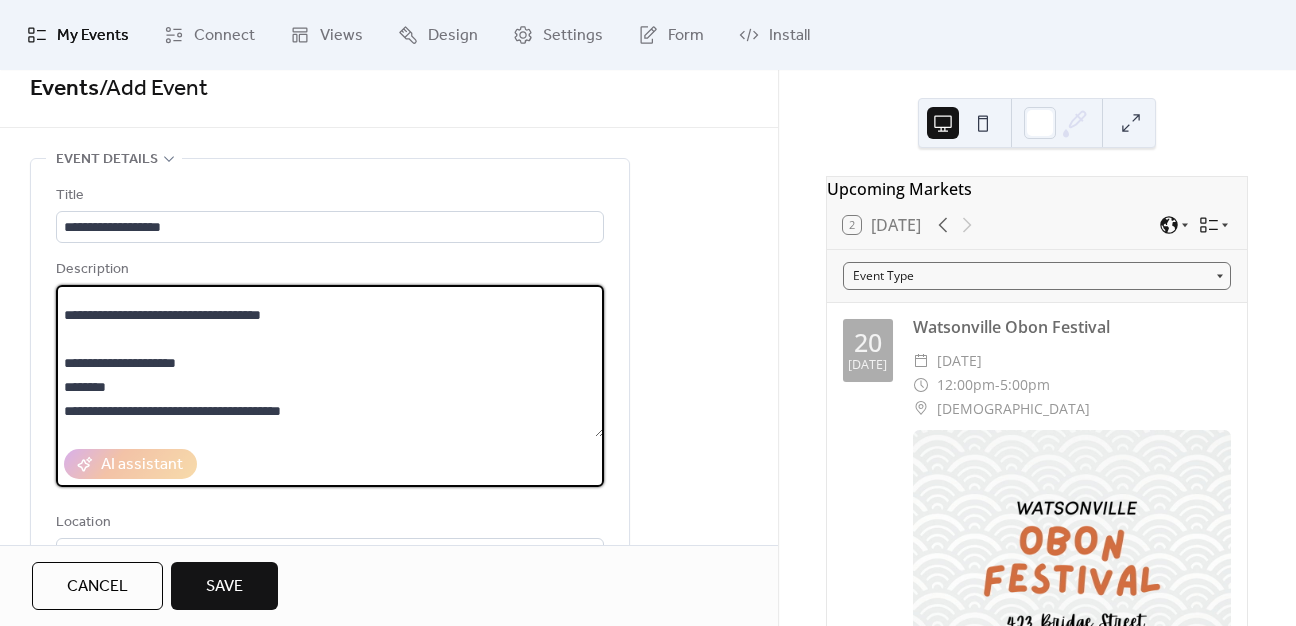 click at bounding box center (330, 361) 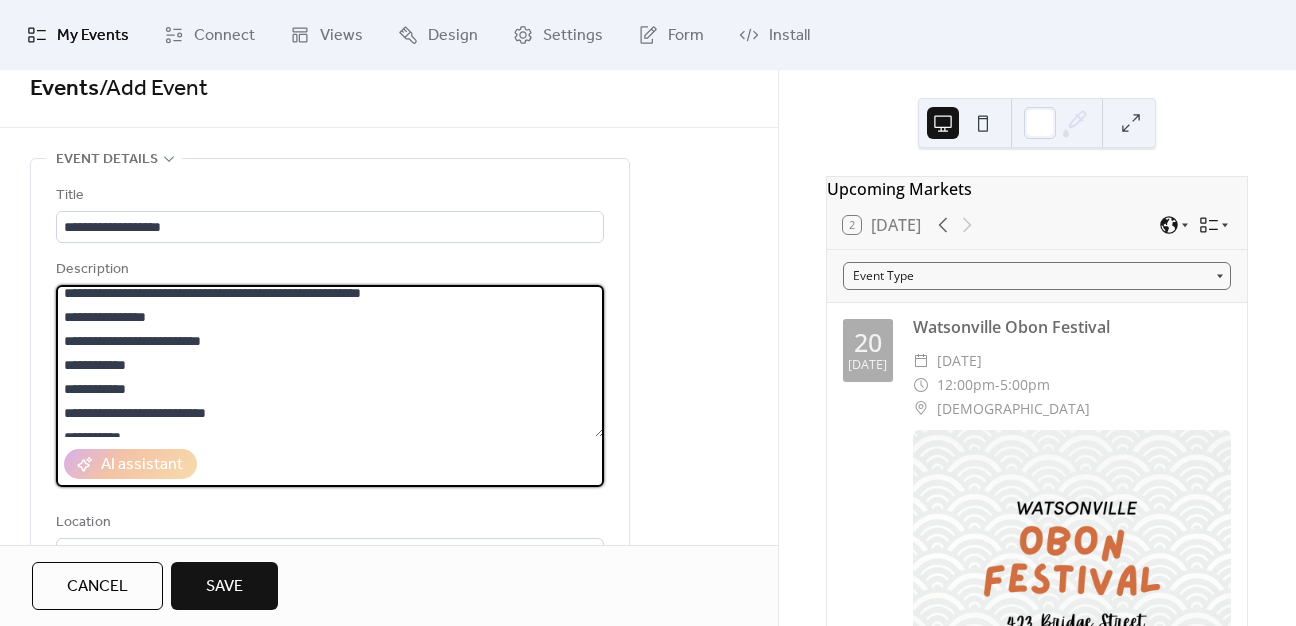 scroll, scrollTop: 768, scrollLeft: 0, axis: vertical 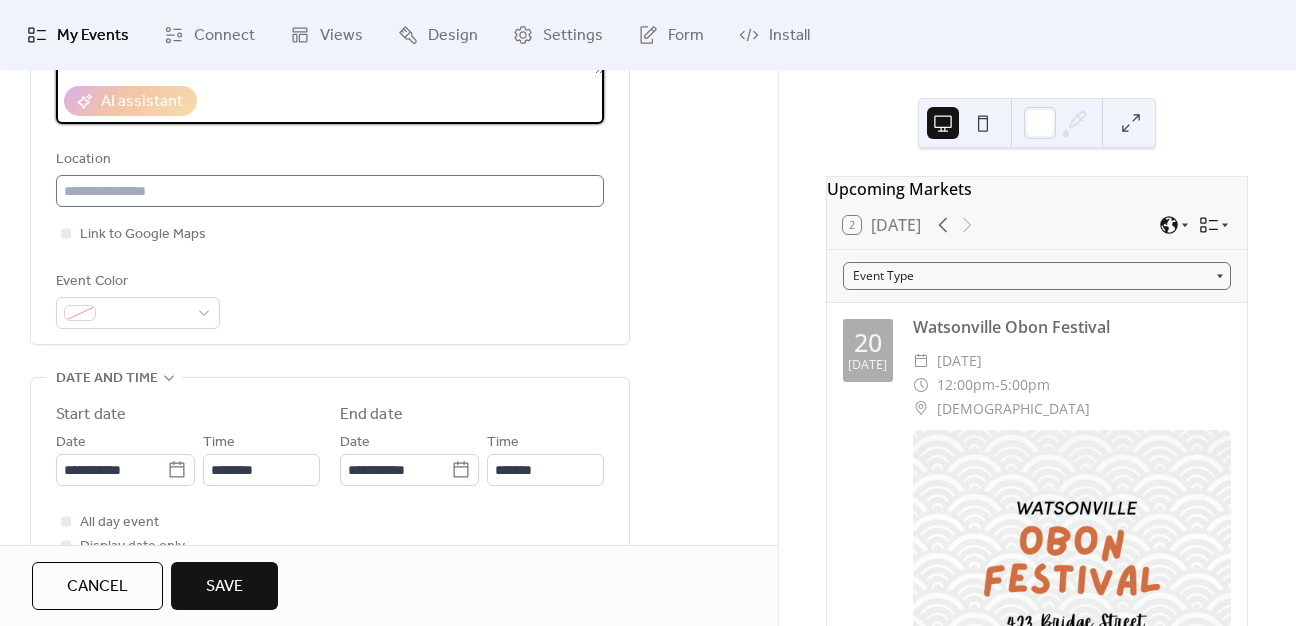 type on "**********" 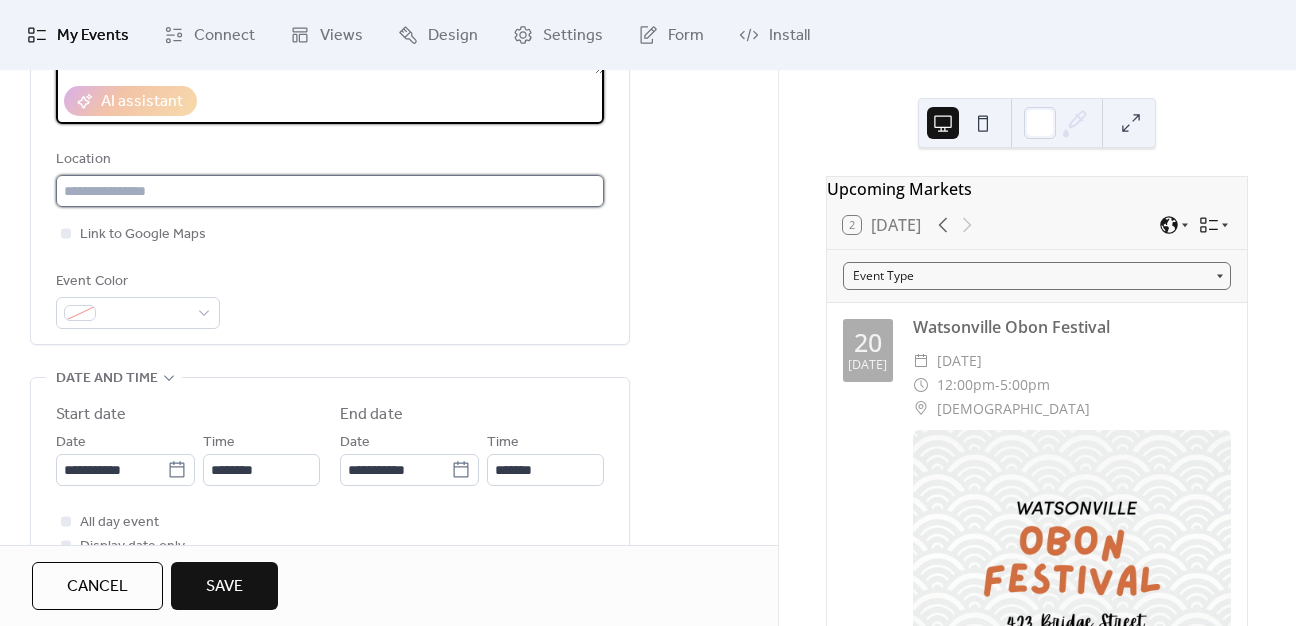 click at bounding box center [330, 191] 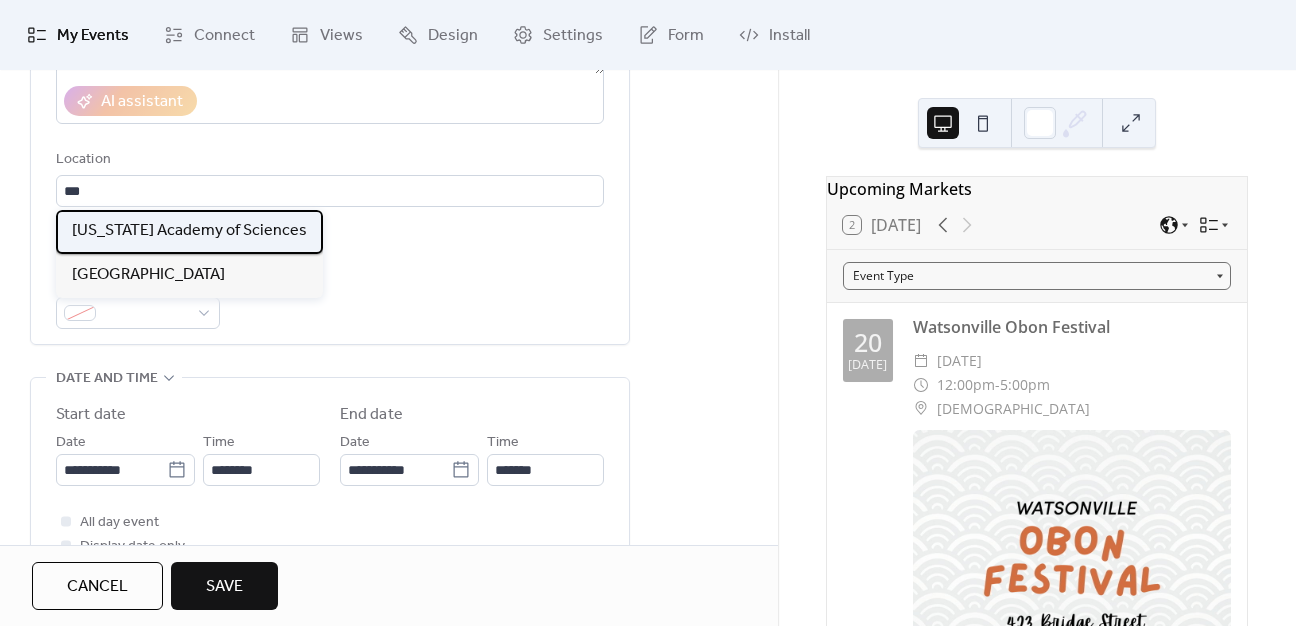 click on "[US_STATE] Academy of Sciences" at bounding box center (189, 231) 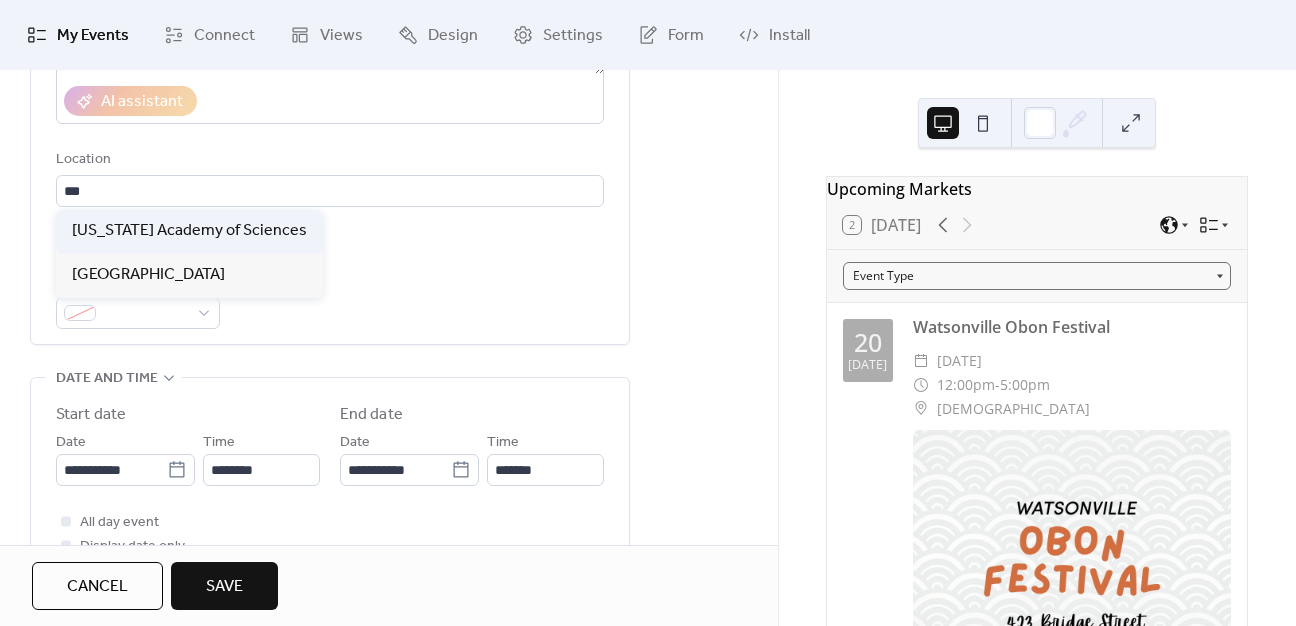 type on "**********" 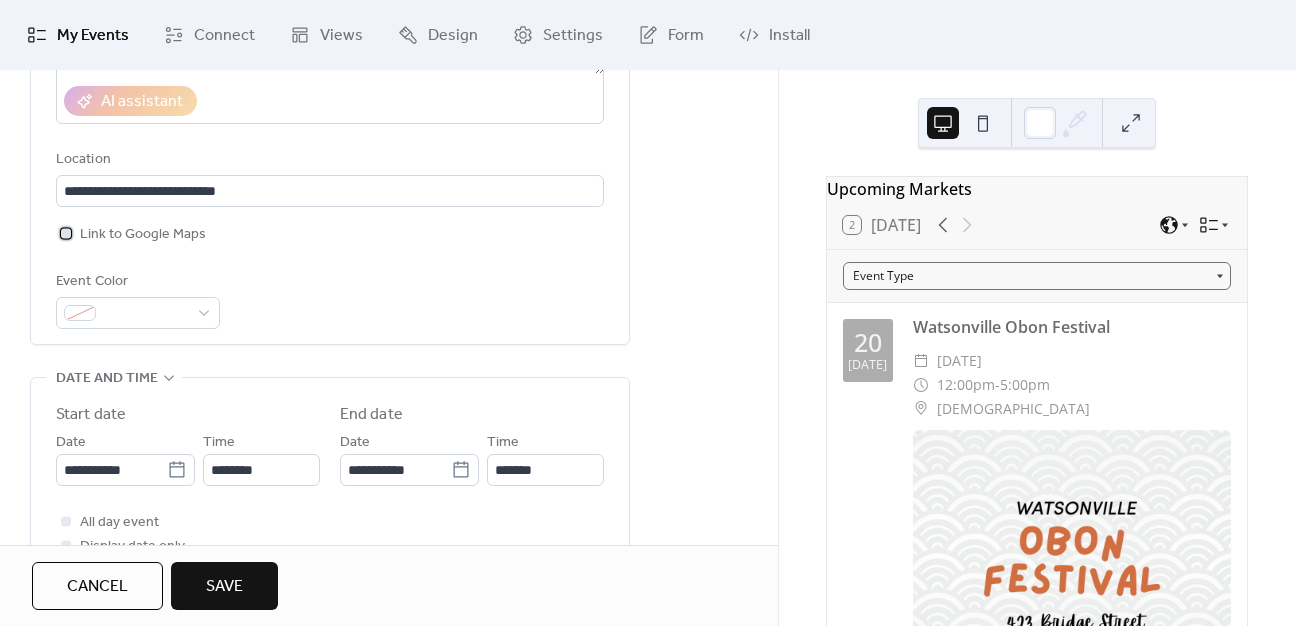 click on "Link to Google Maps" at bounding box center [143, 235] 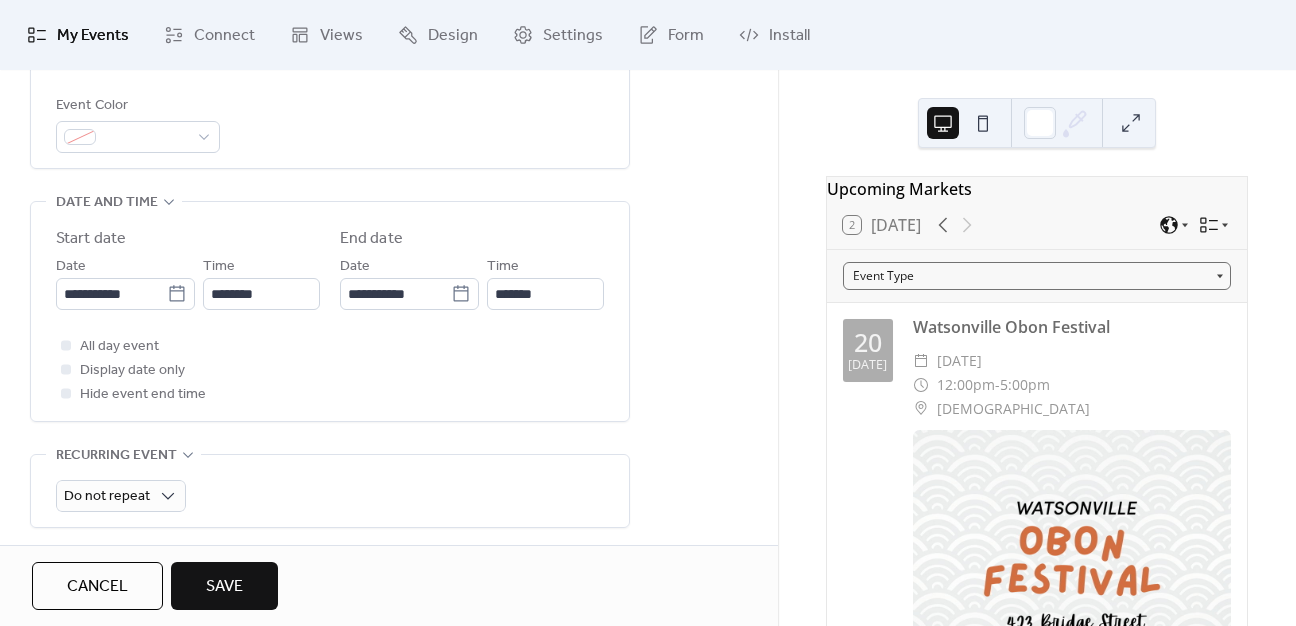 scroll, scrollTop: 611, scrollLeft: 0, axis: vertical 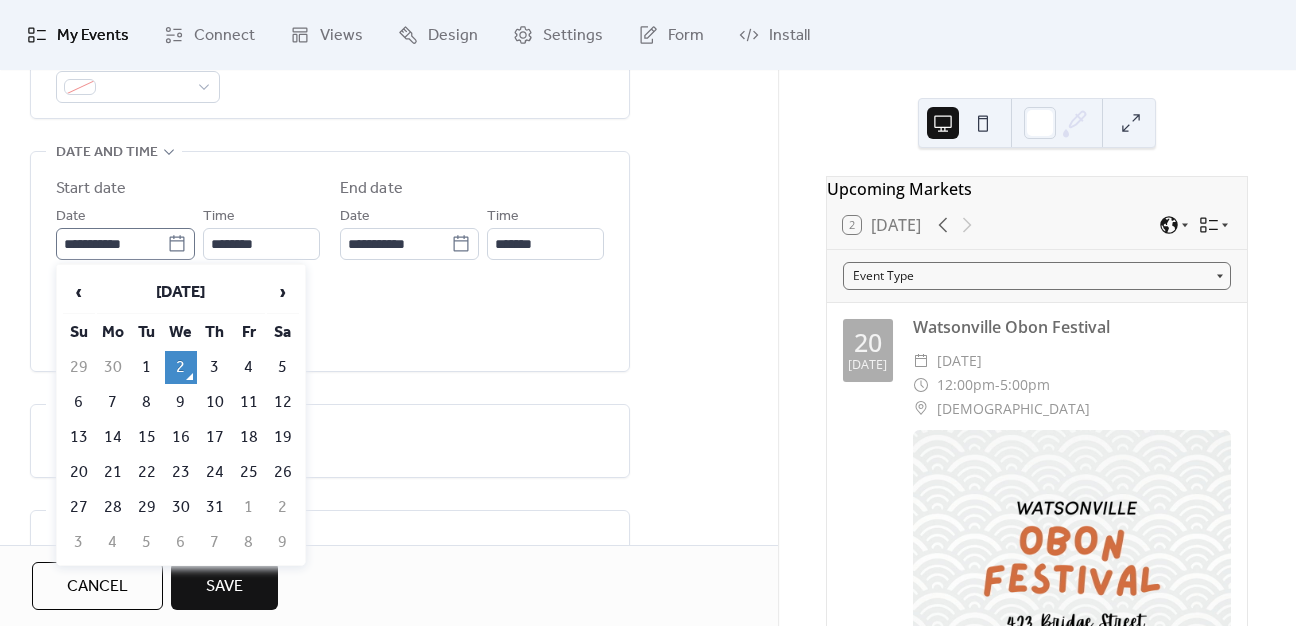 click 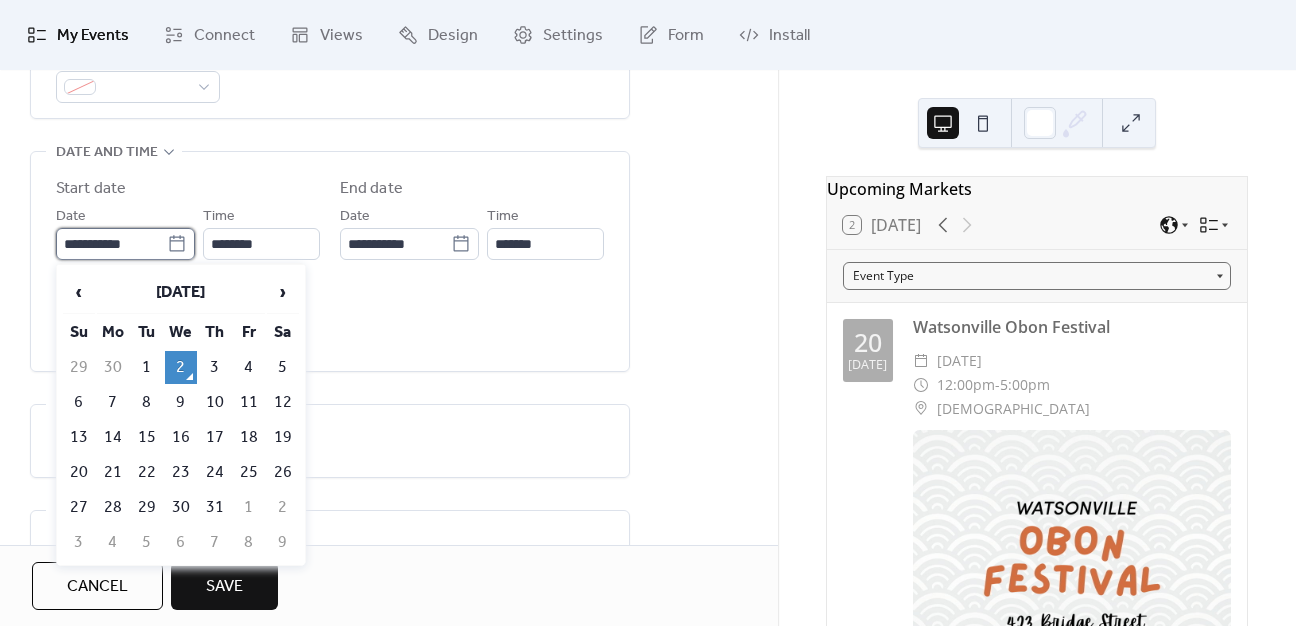 click on "**********" at bounding box center (111, 244) 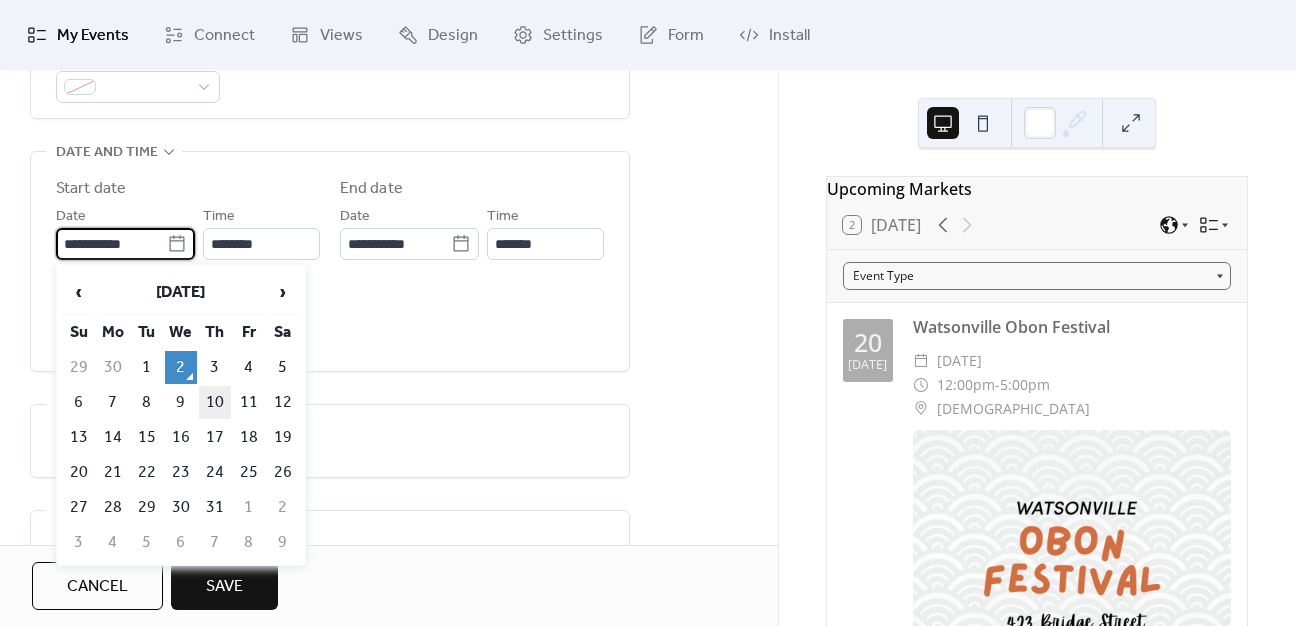 click on "10" at bounding box center (215, 402) 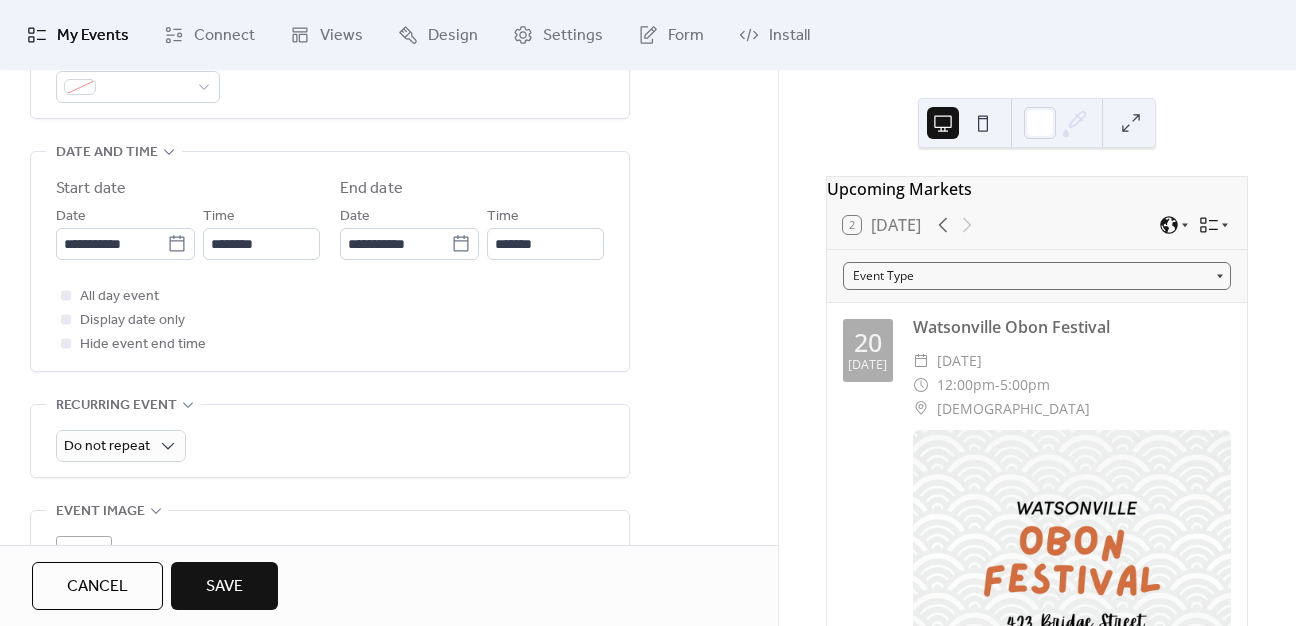 drag, startPoint x: 264, startPoint y: 239, endPoint x: 267, endPoint y: 210, distance: 29.15476 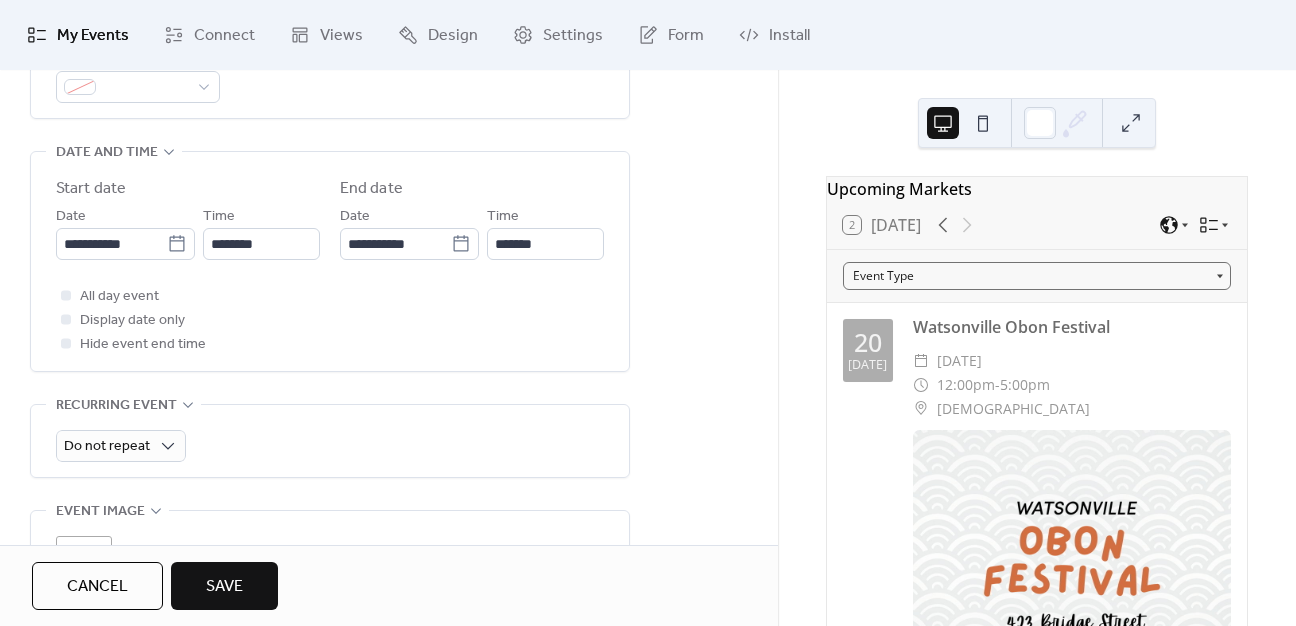 click on "Time ********" at bounding box center (261, 232) 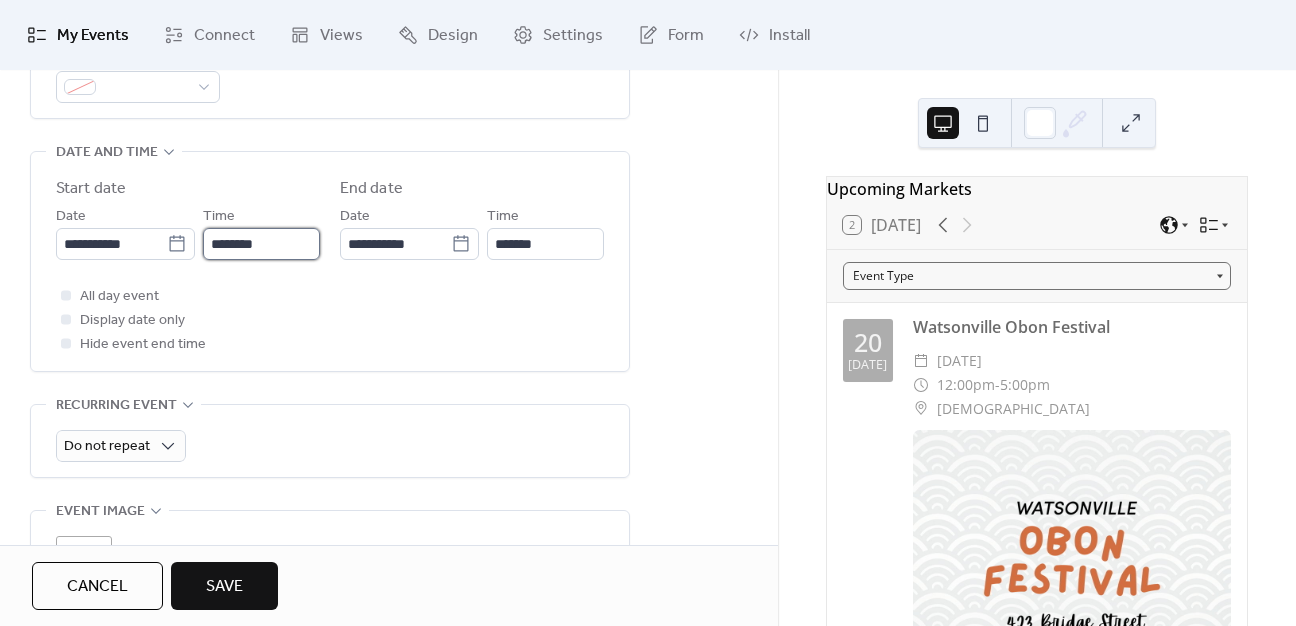 click on "********" at bounding box center [261, 244] 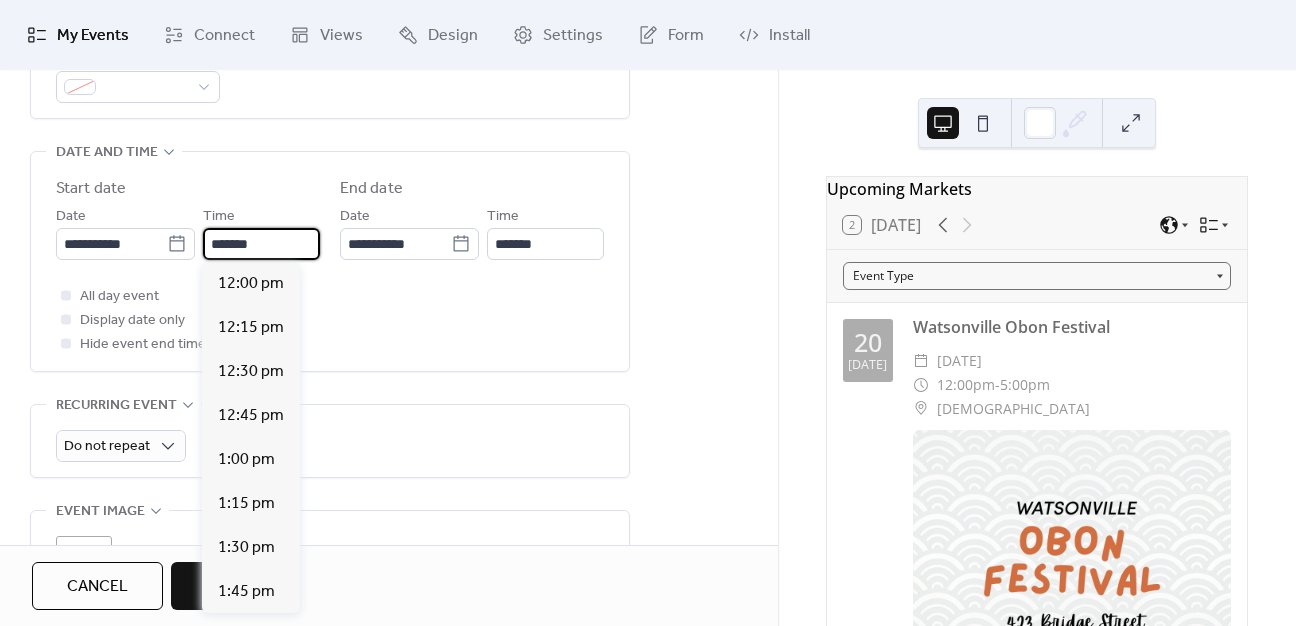 scroll, scrollTop: 3168, scrollLeft: 0, axis: vertical 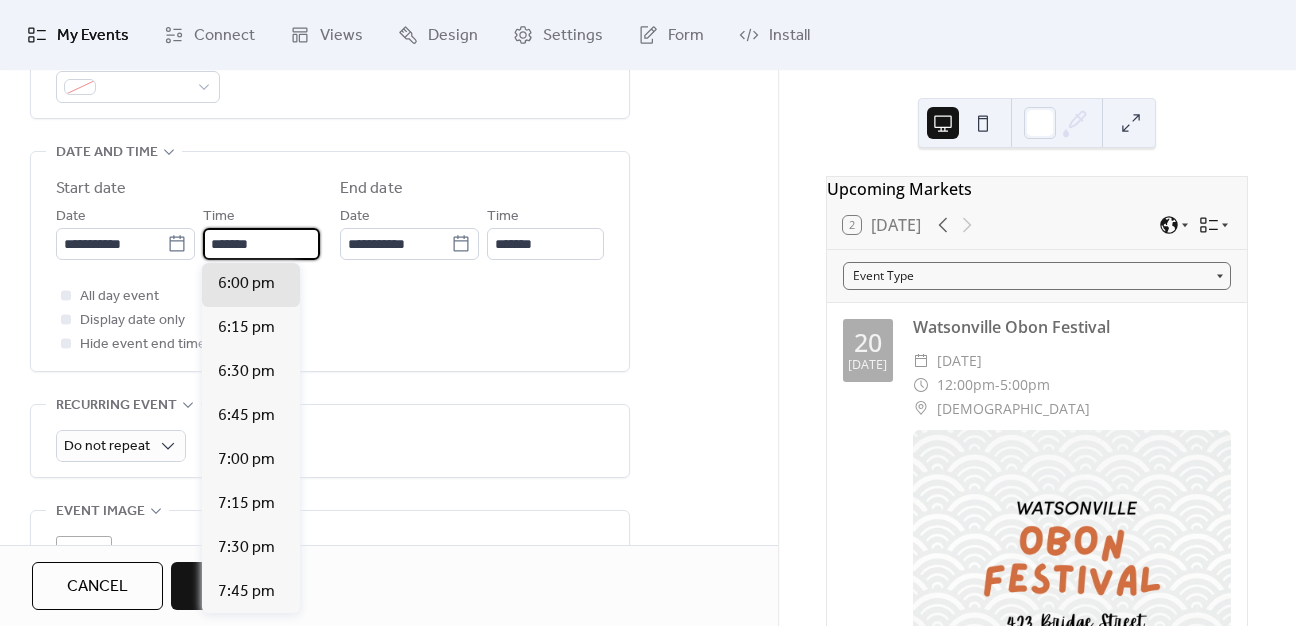 type on "*******" 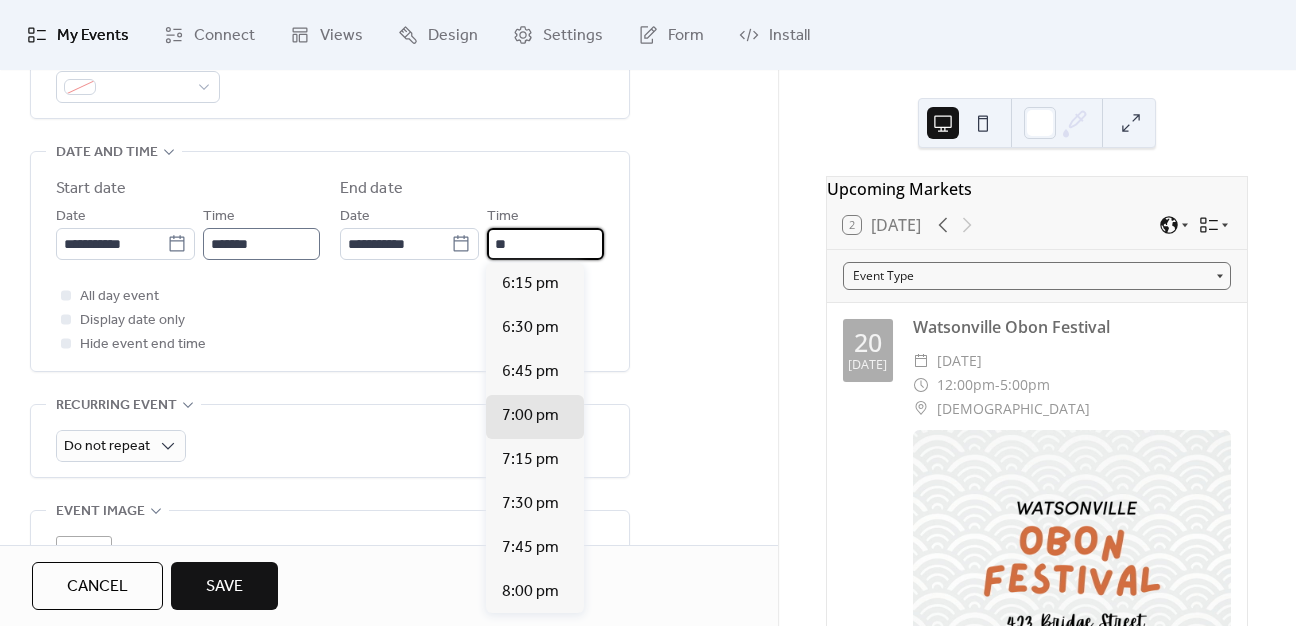 scroll, scrollTop: 660, scrollLeft: 0, axis: vertical 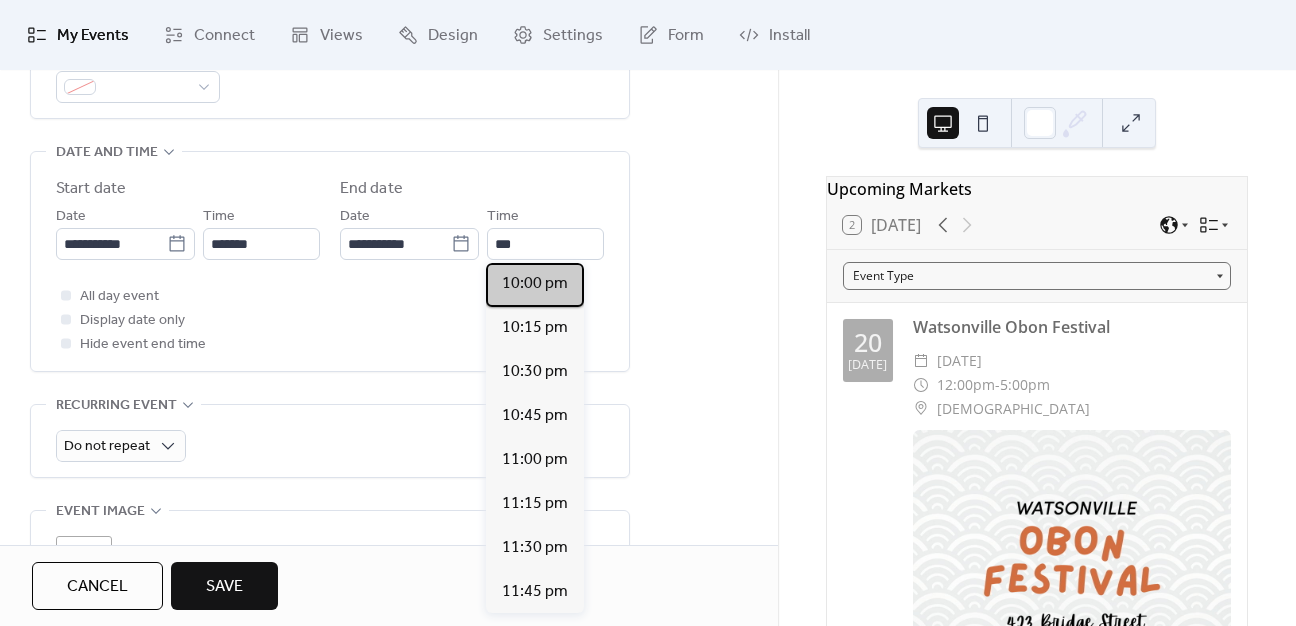 click on "10:00 pm" at bounding box center [535, 284] 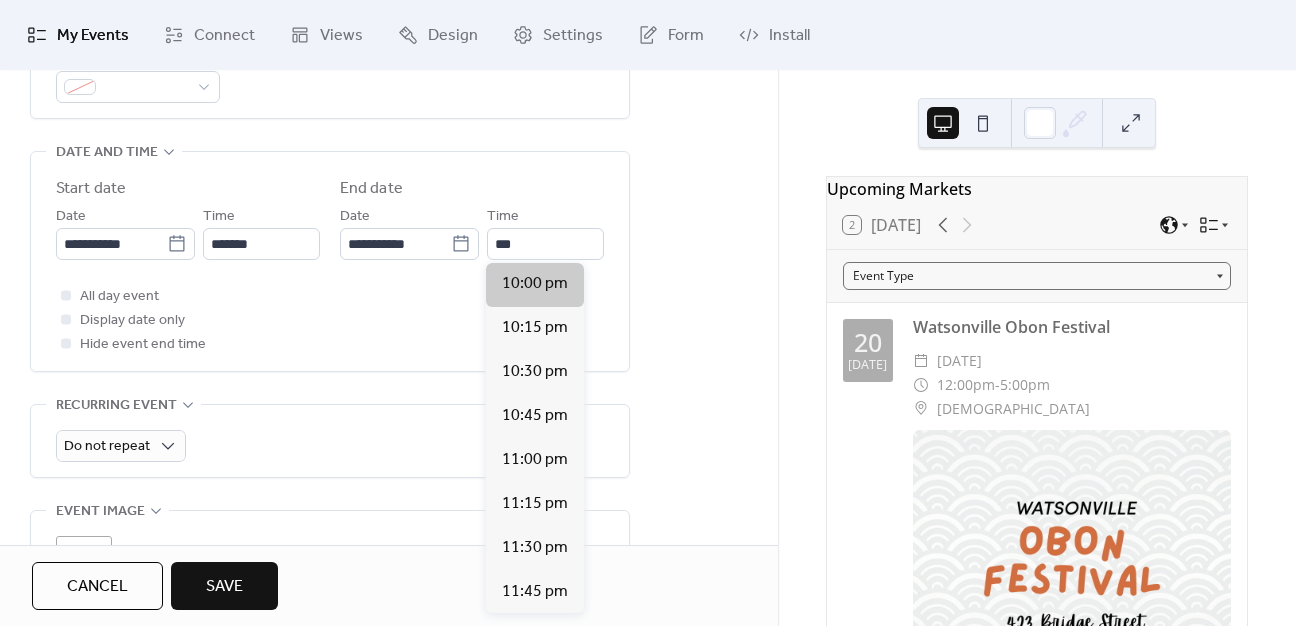 type on "********" 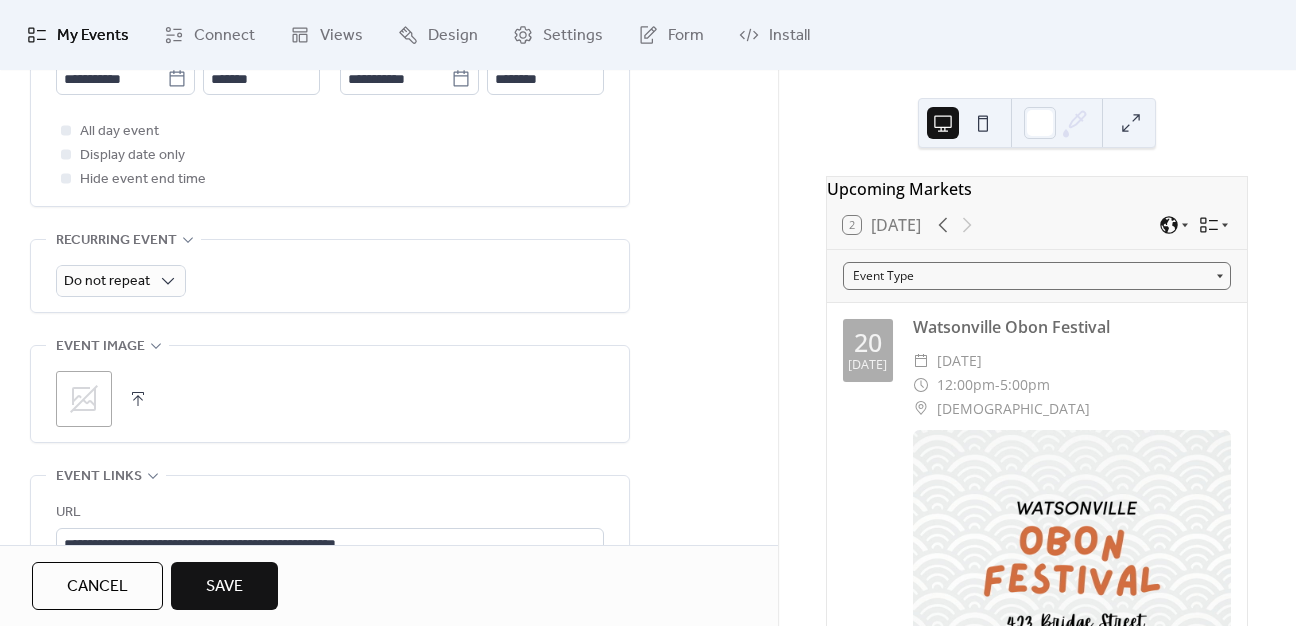 scroll, scrollTop: 847, scrollLeft: 0, axis: vertical 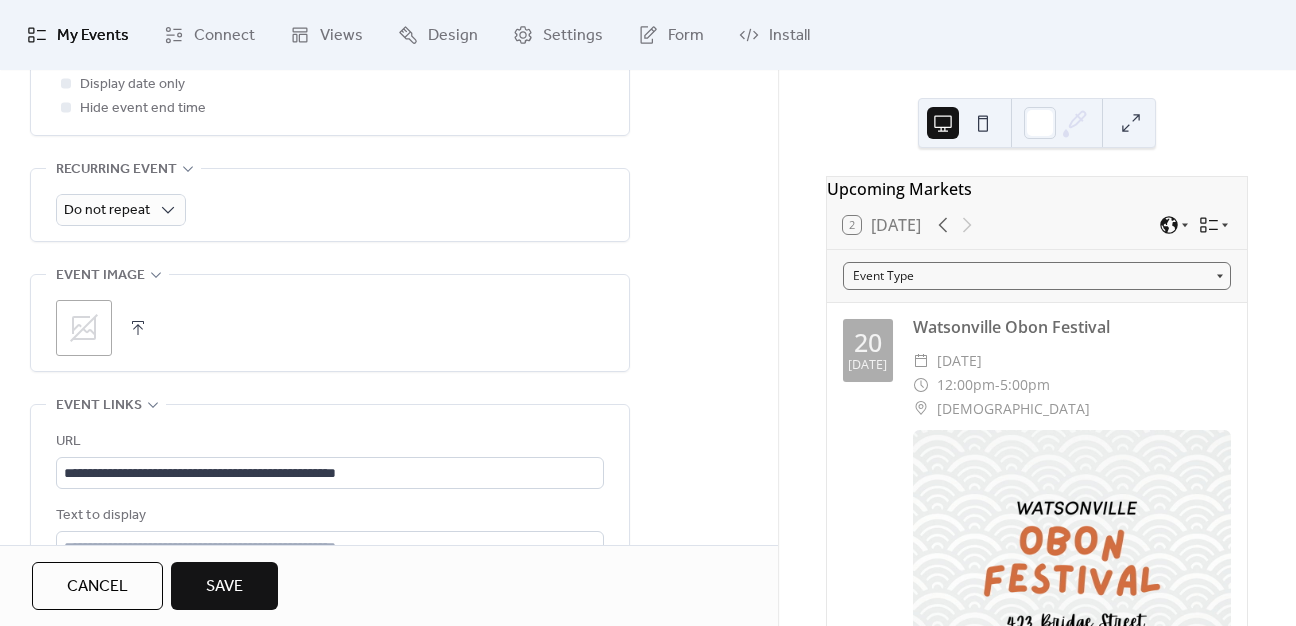 click at bounding box center [138, 328] 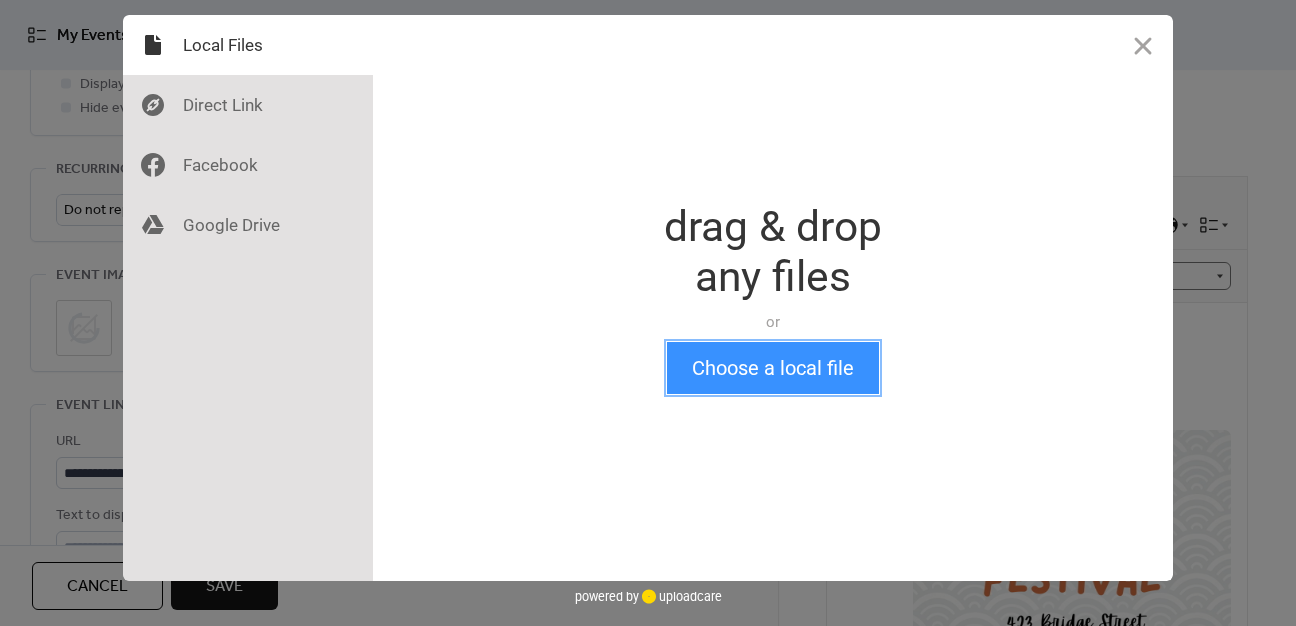 click on "Choose a local file" at bounding box center [773, 368] 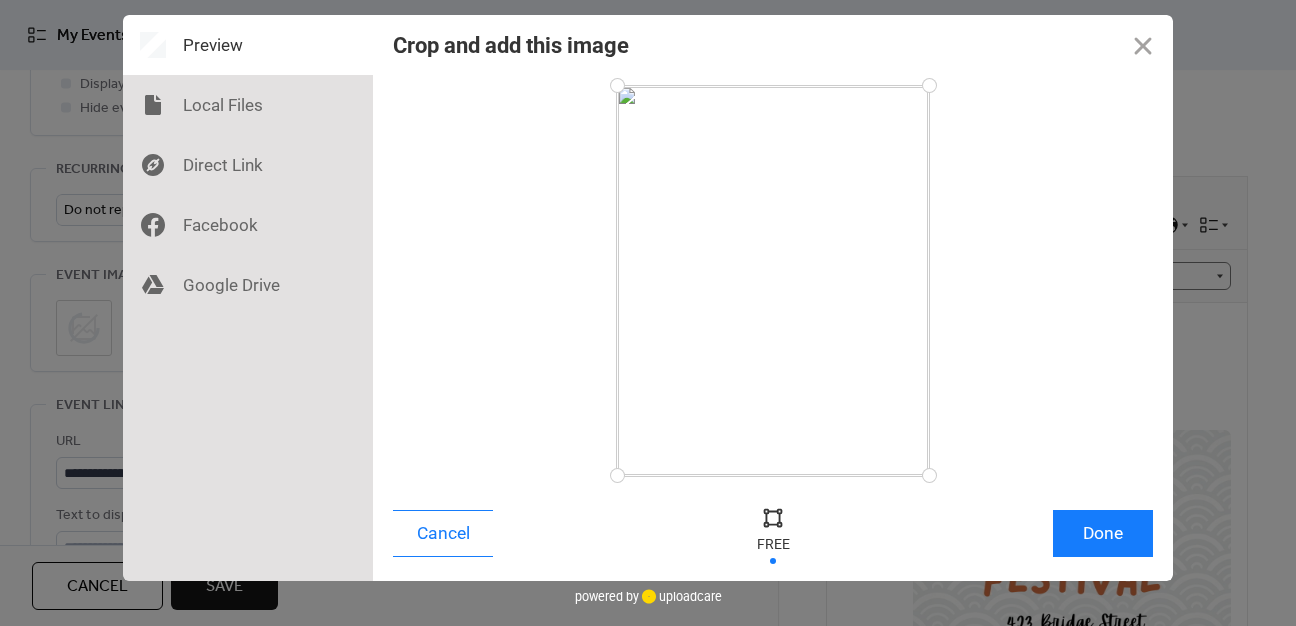 click at bounding box center [773, 533] 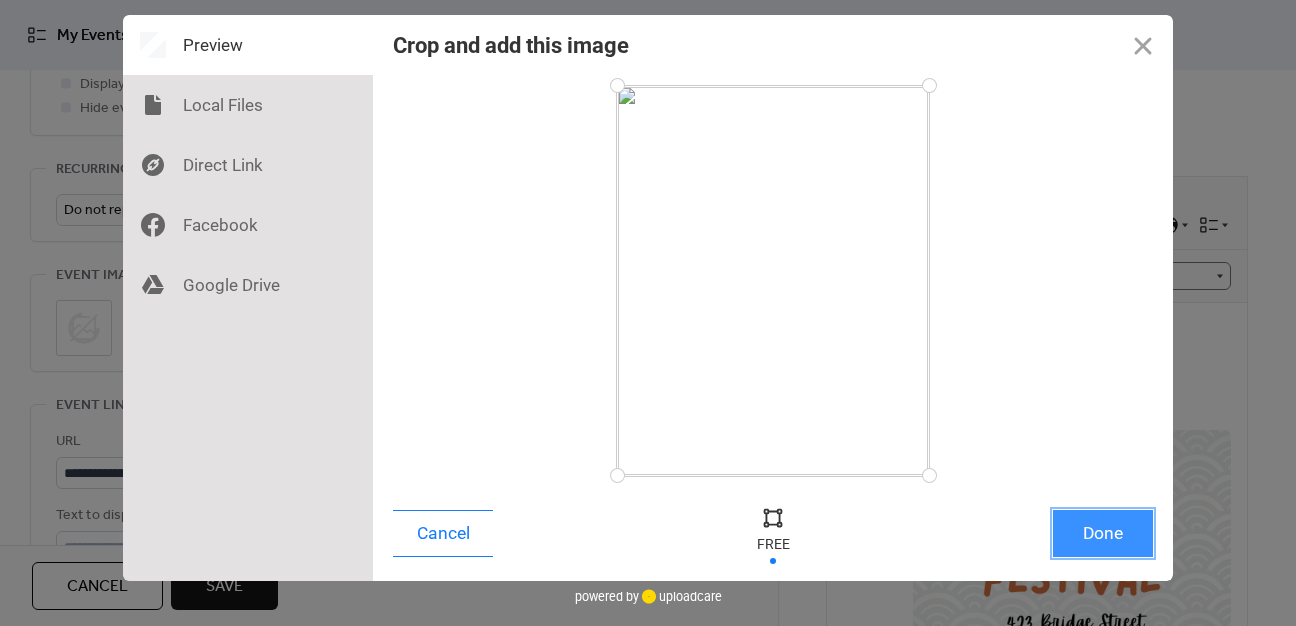 click on "Done" at bounding box center (1103, 533) 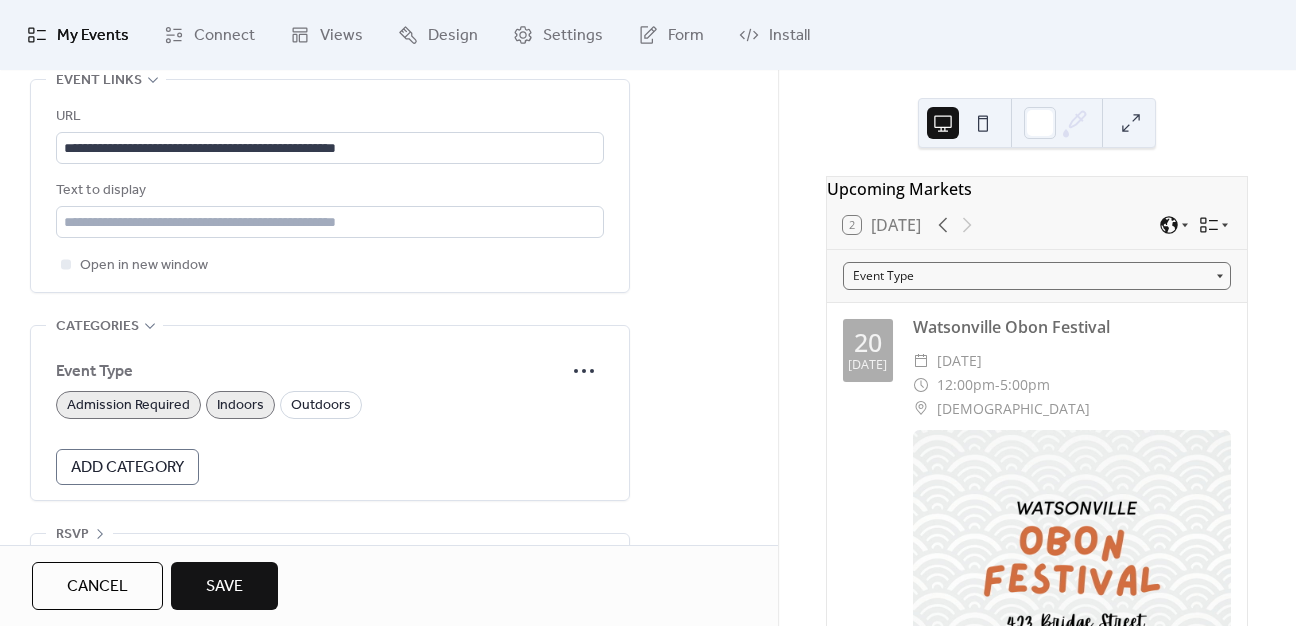 scroll, scrollTop: 1222, scrollLeft: 0, axis: vertical 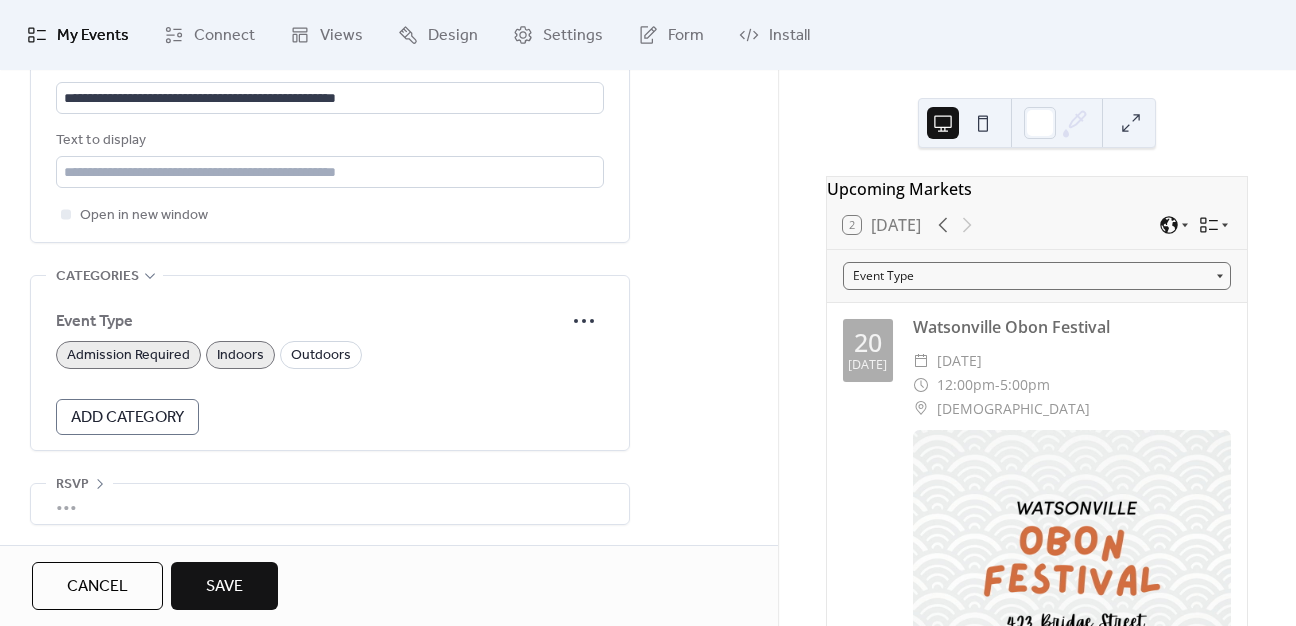 click on "Save" at bounding box center (224, 587) 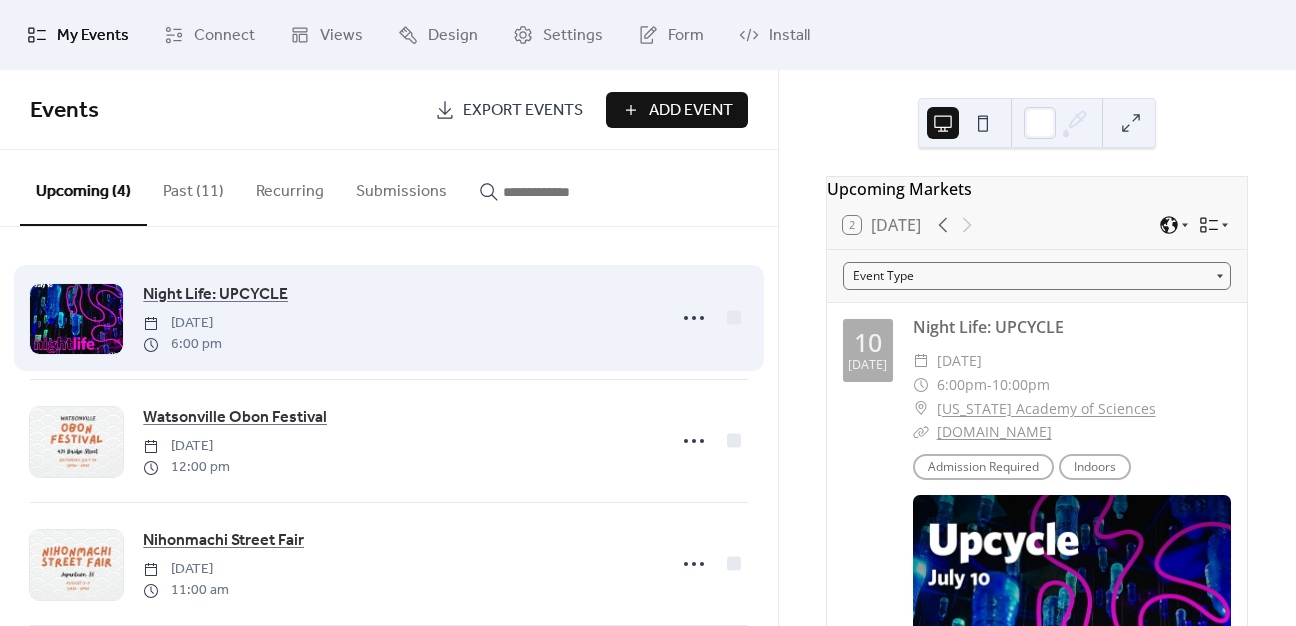 scroll, scrollTop: 98, scrollLeft: 0, axis: vertical 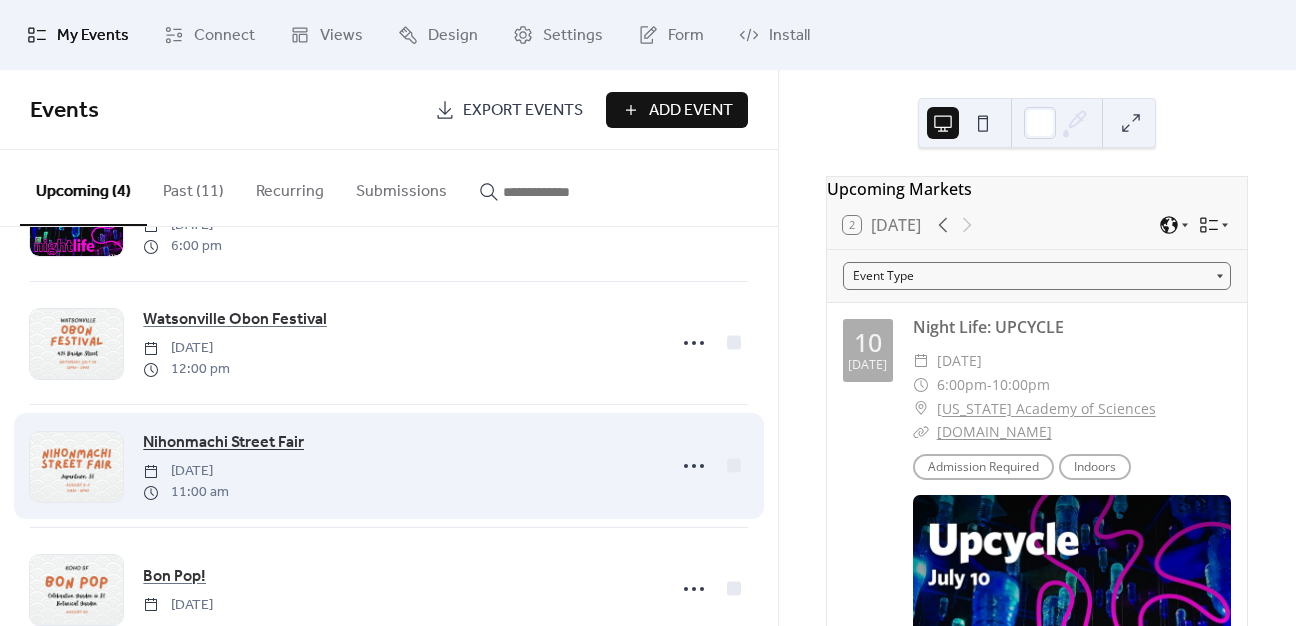 click on "Nihonmachi Street Fair" at bounding box center [223, 443] 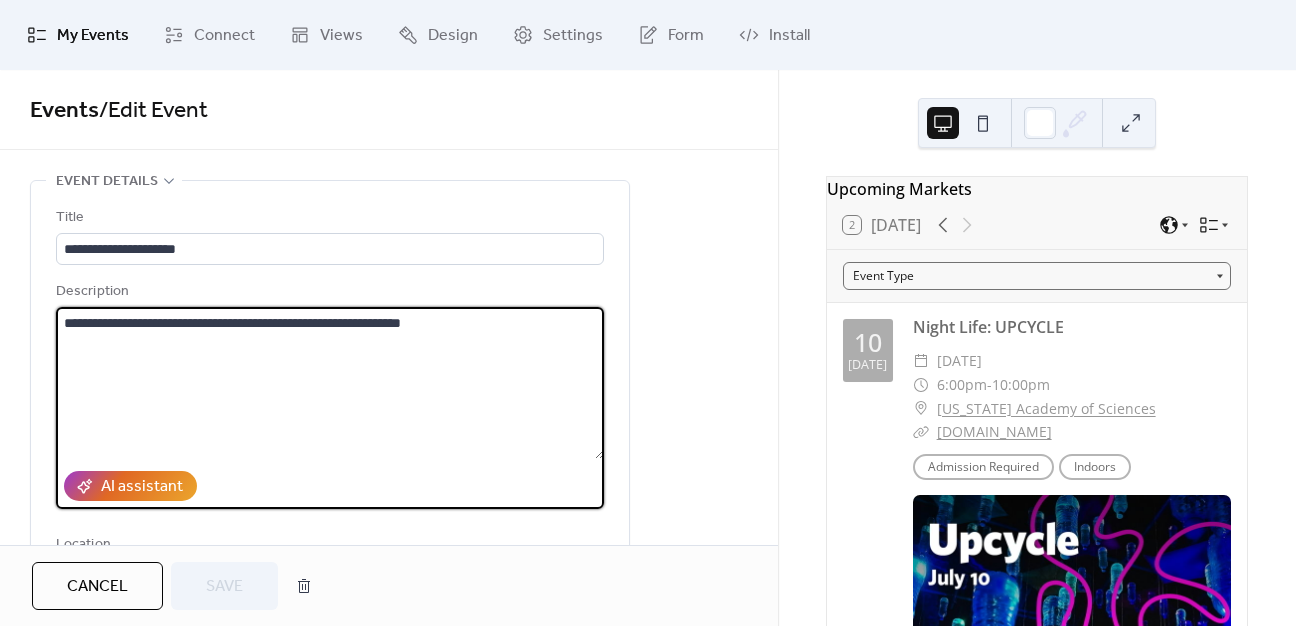 drag, startPoint x: 533, startPoint y: 327, endPoint x: -54, endPoint y: 469, distance: 603.9313 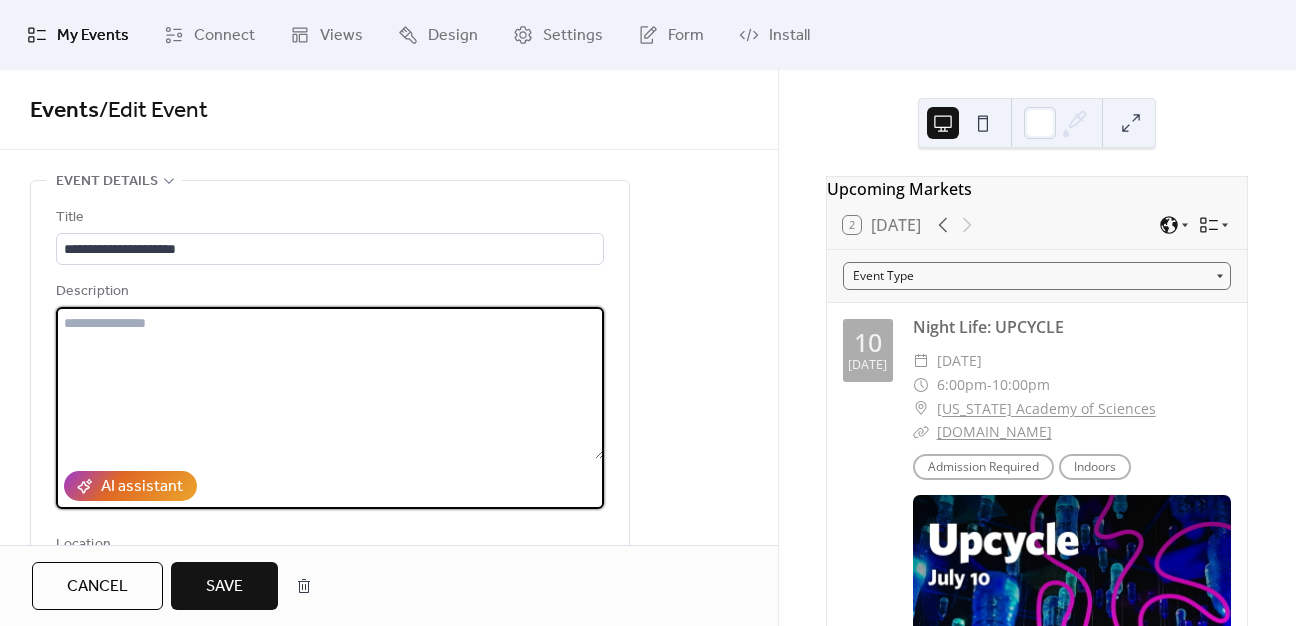 type 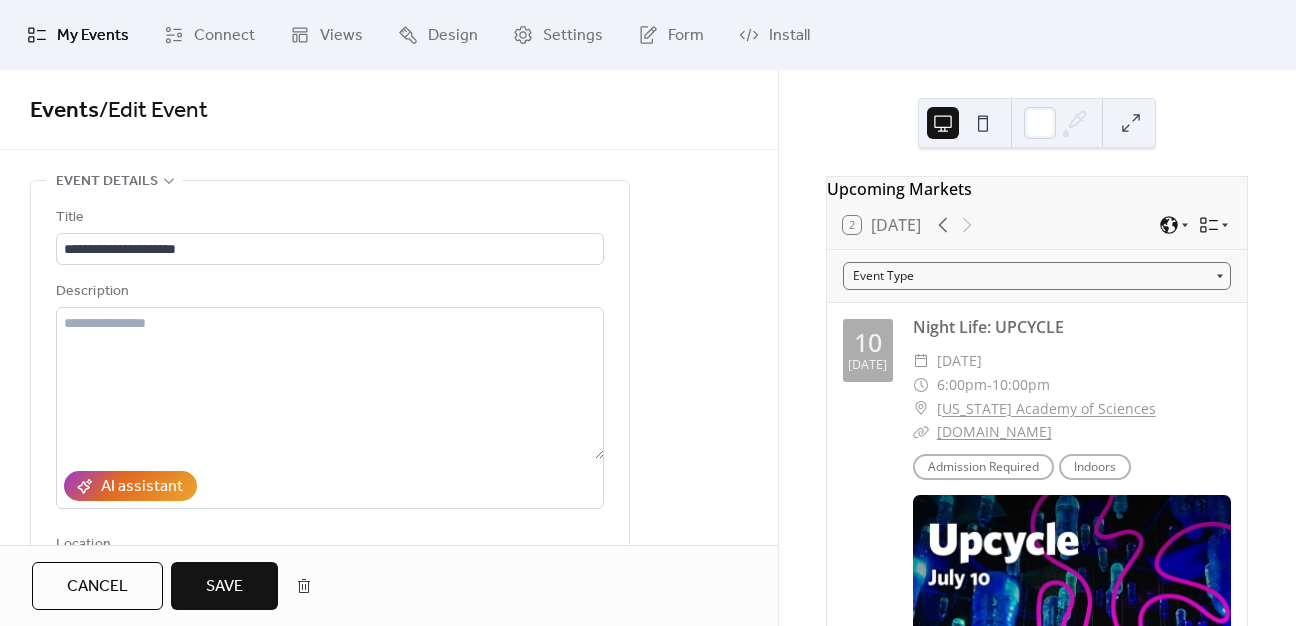 click on "Save" at bounding box center [224, 586] 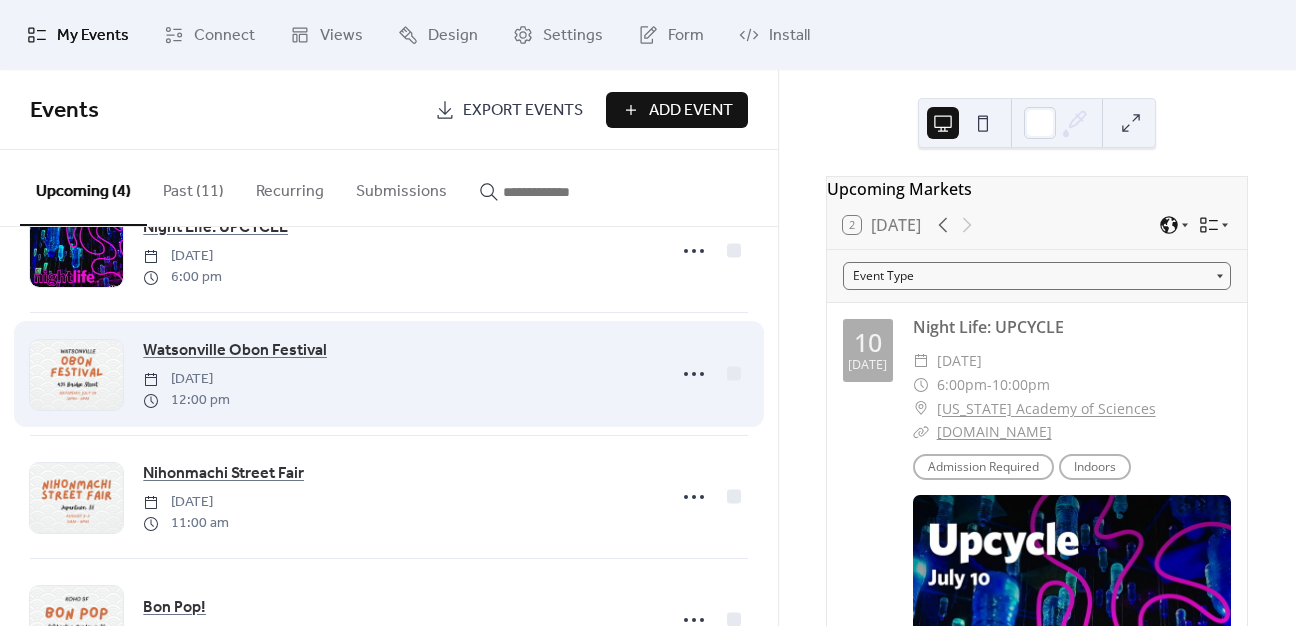 scroll, scrollTop: 152, scrollLeft: 0, axis: vertical 